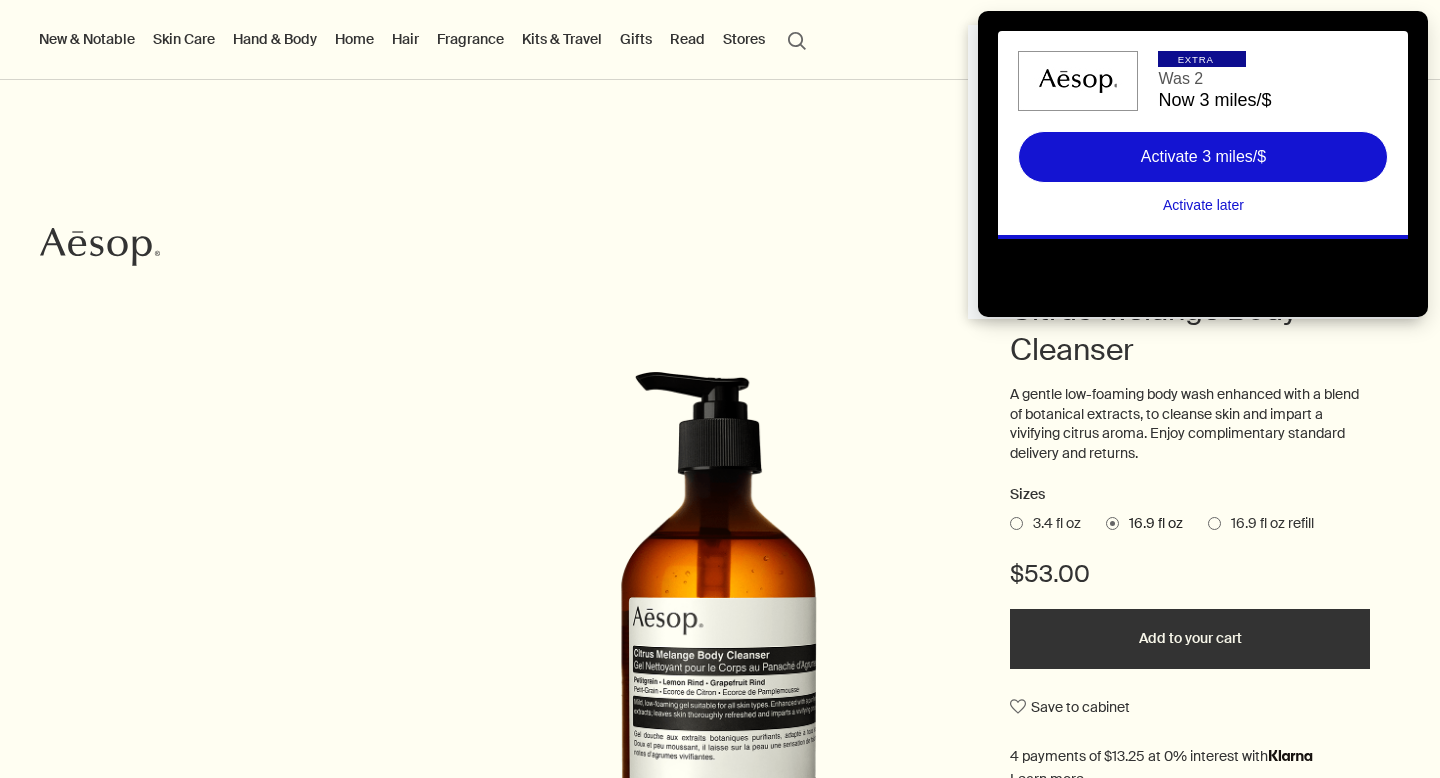 scroll, scrollTop: 0, scrollLeft: 0, axis: both 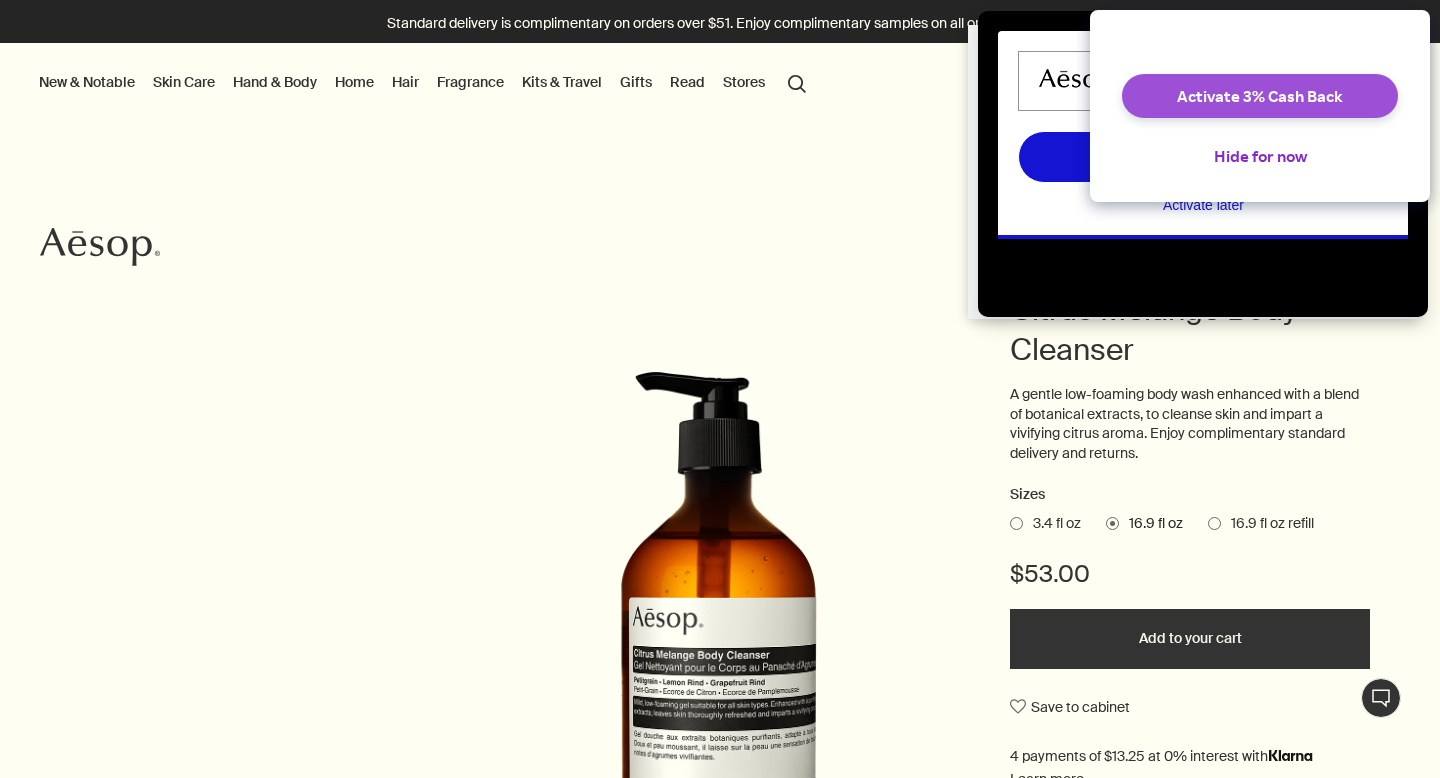 click on "Activate 3% Cash Back" at bounding box center [1260, 96] 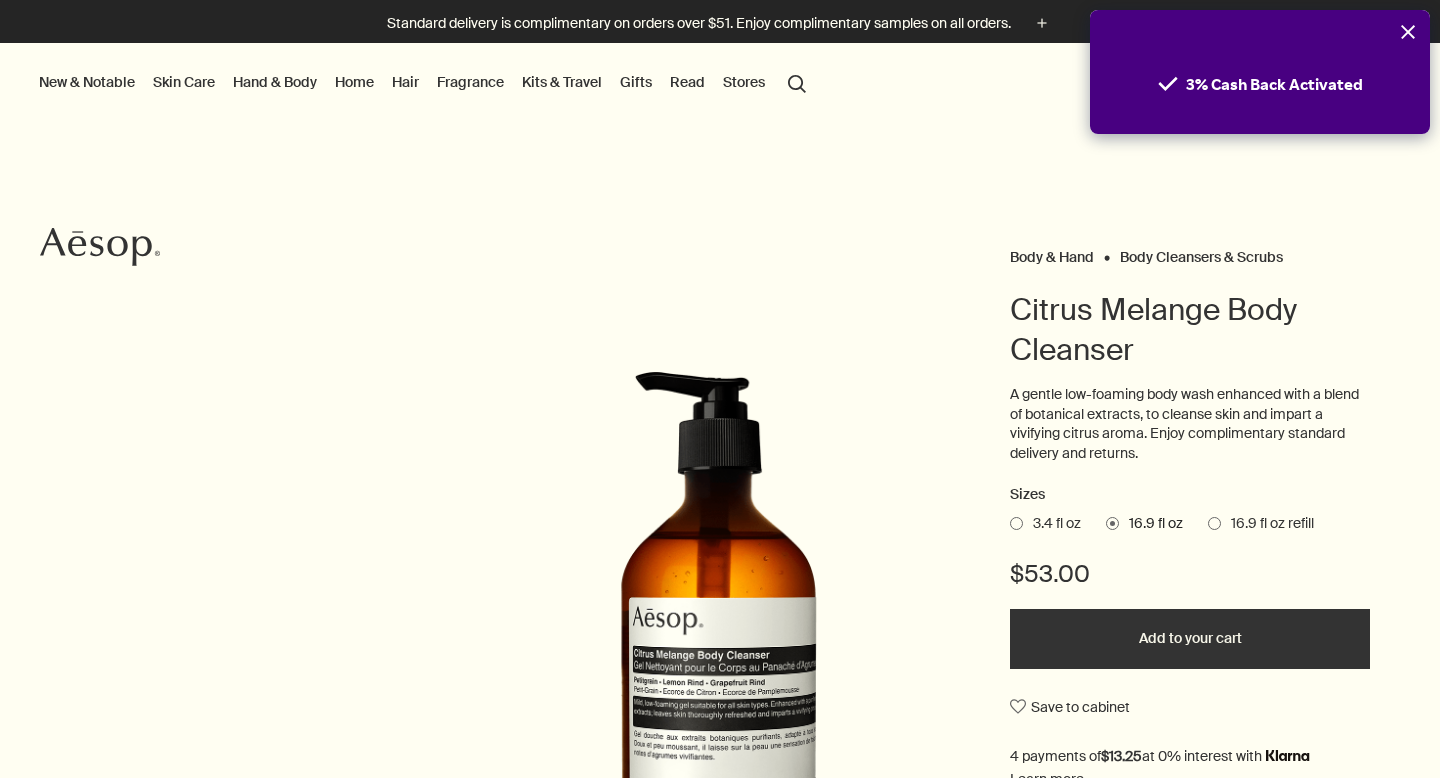 scroll, scrollTop: 0, scrollLeft: 0, axis: both 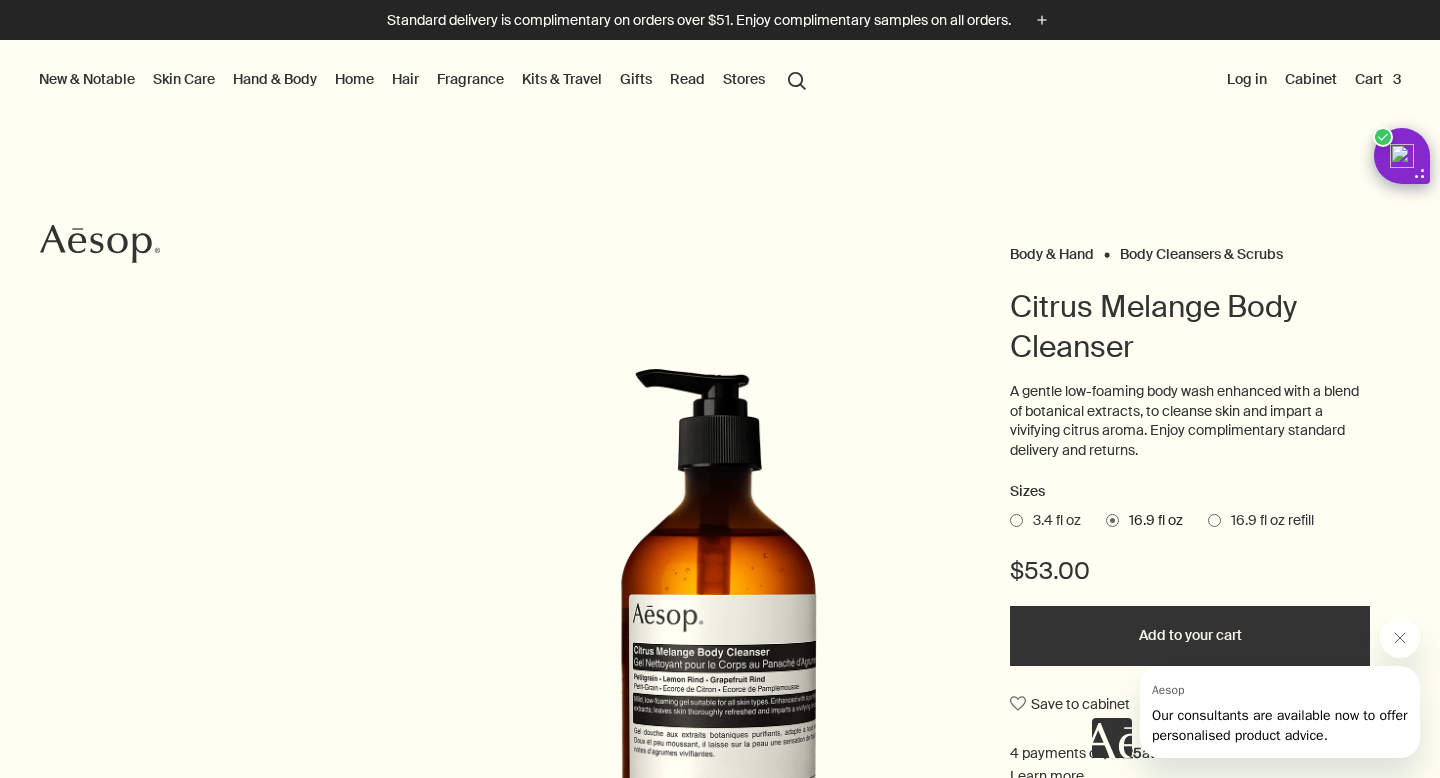 click on "Cart 3" at bounding box center [1378, 79] 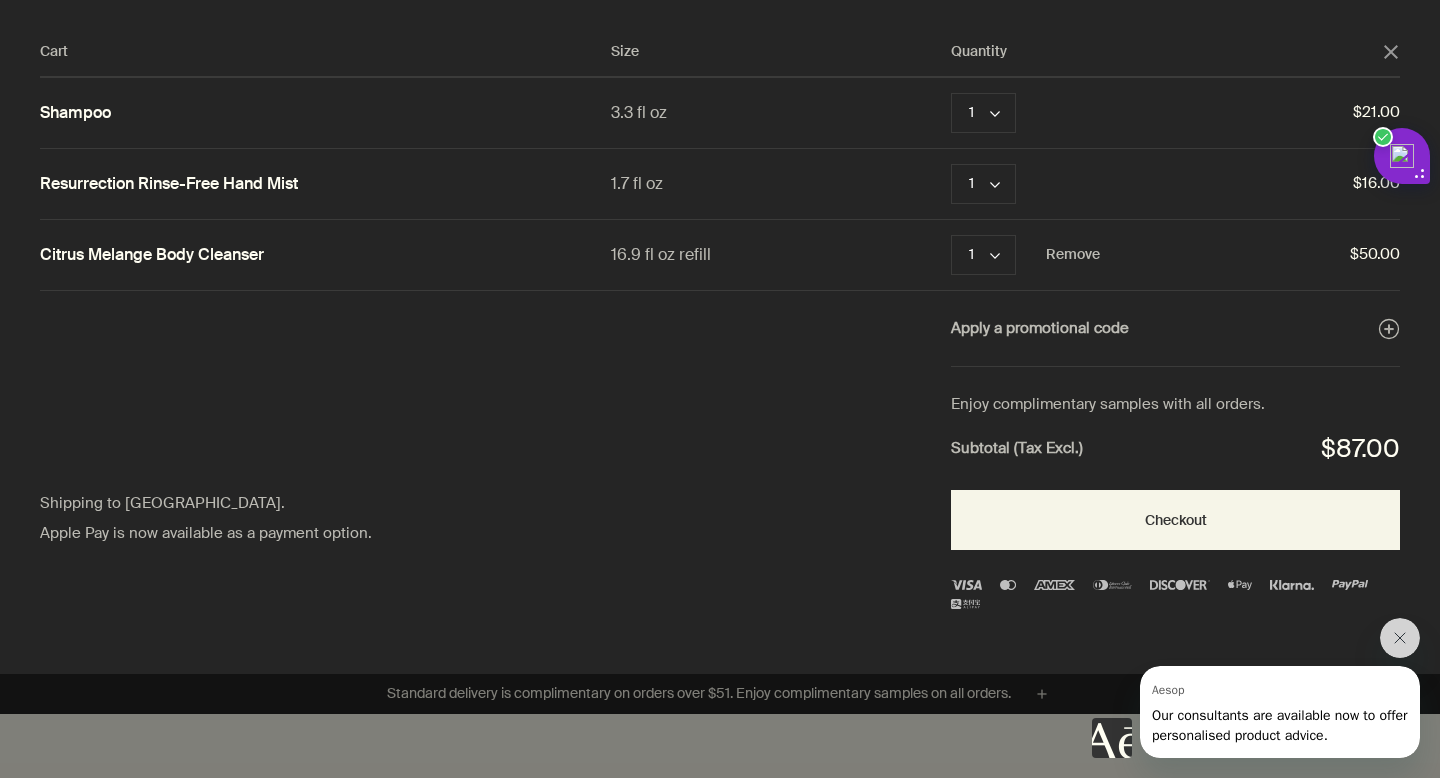 click on "Citrus Melange Body Cleanser" at bounding box center [152, 255] 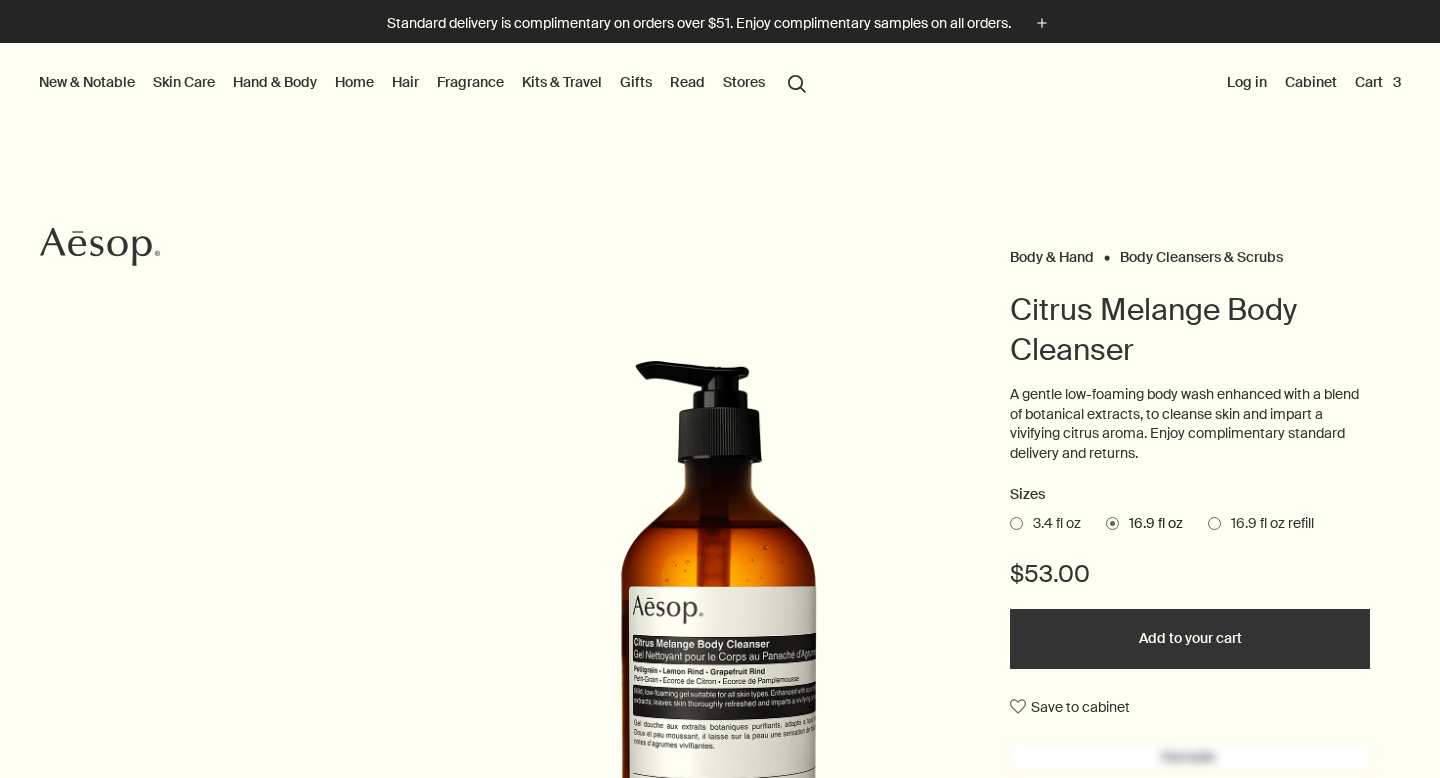 scroll, scrollTop: 0, scrollLeft: 0, axis: both 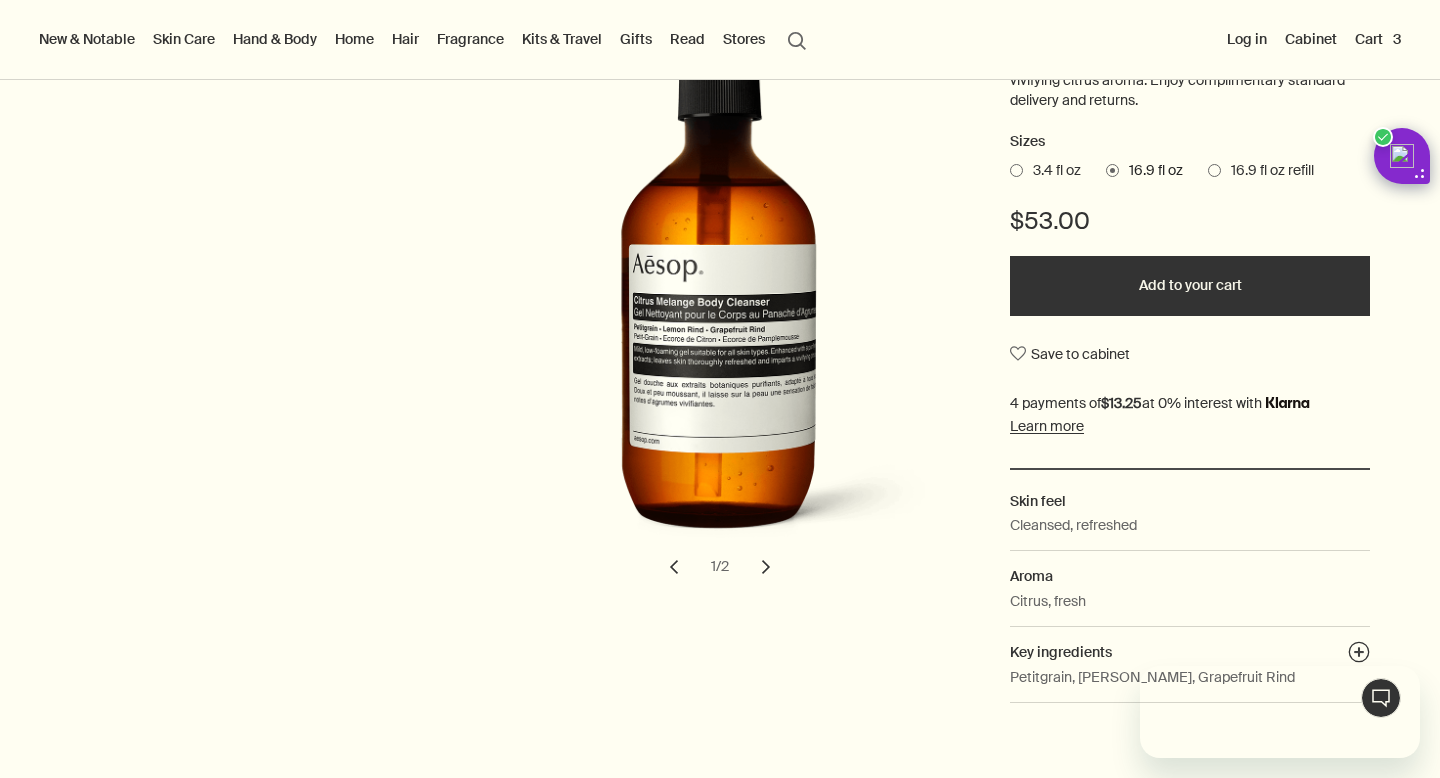 click at bounding box center (1016, 170) 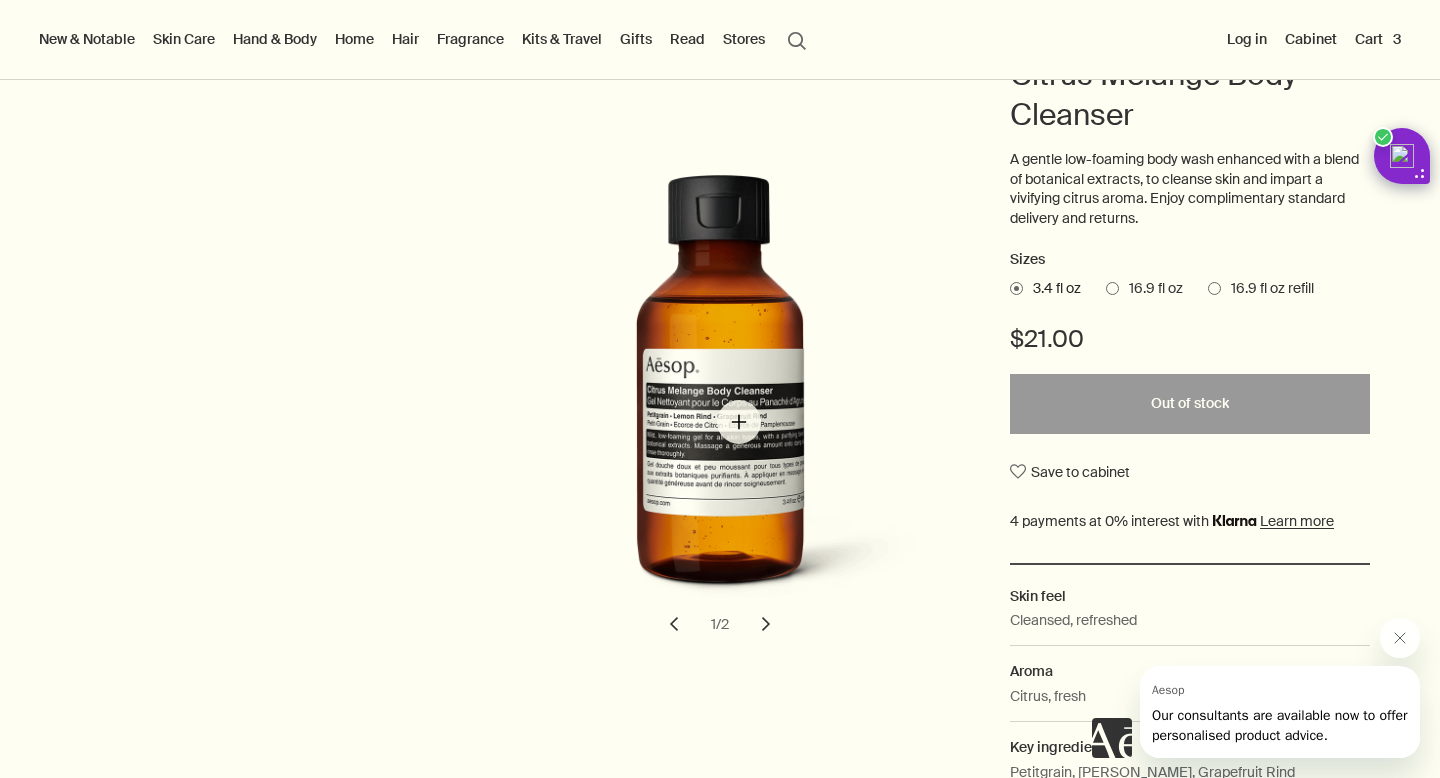 scroll, scrollTop: 0, scrollLeft: 0, axis: both 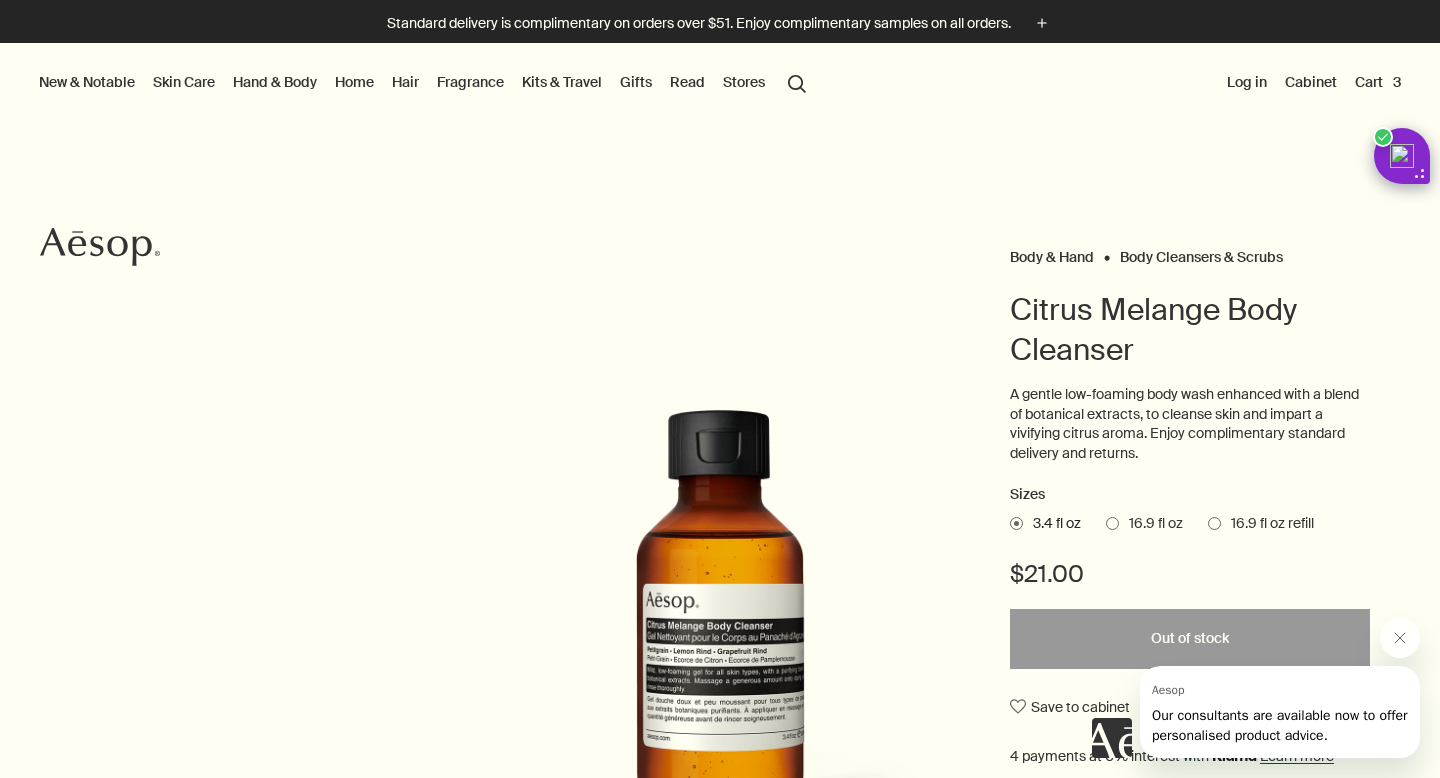 click on "search Search" at bounding box center (797, 82) 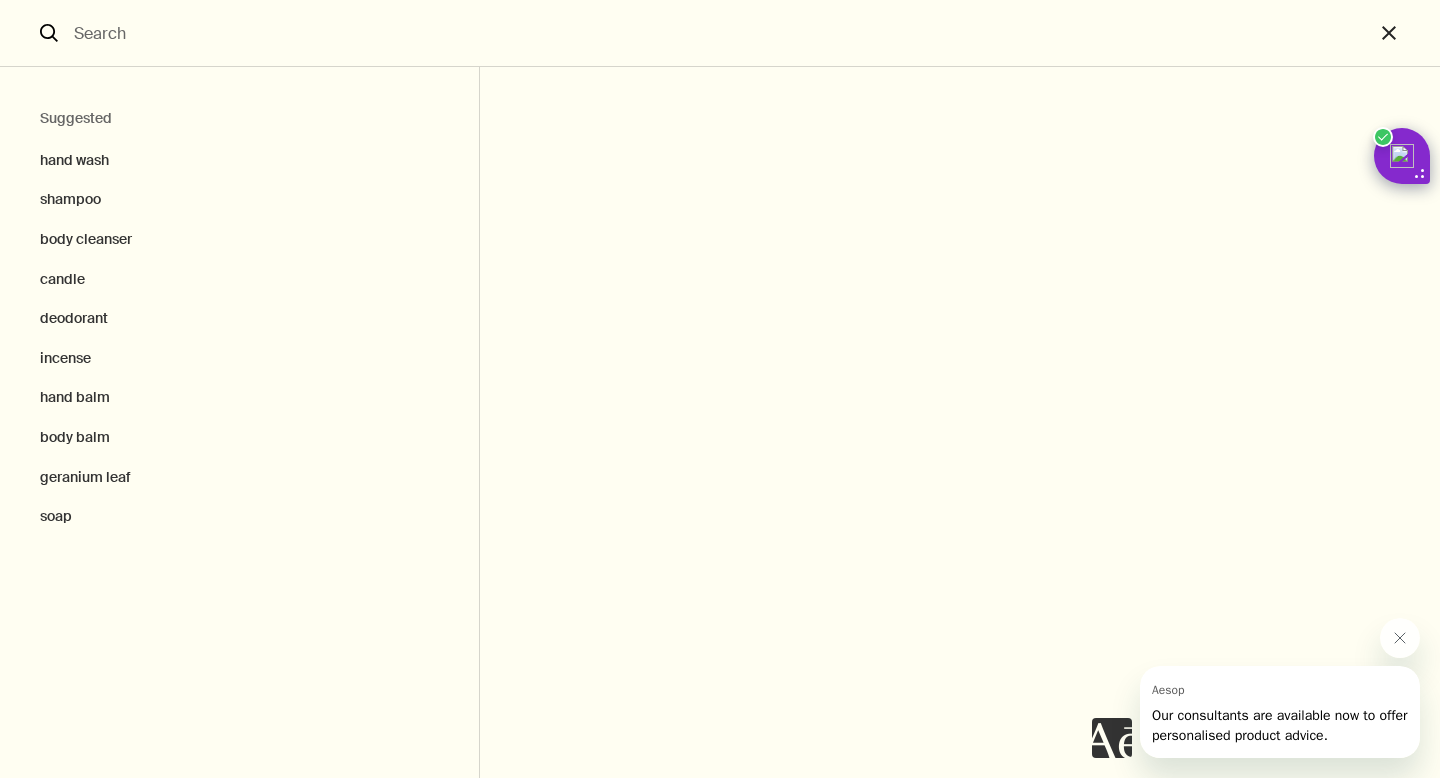 click at bounding box center (720, 33) 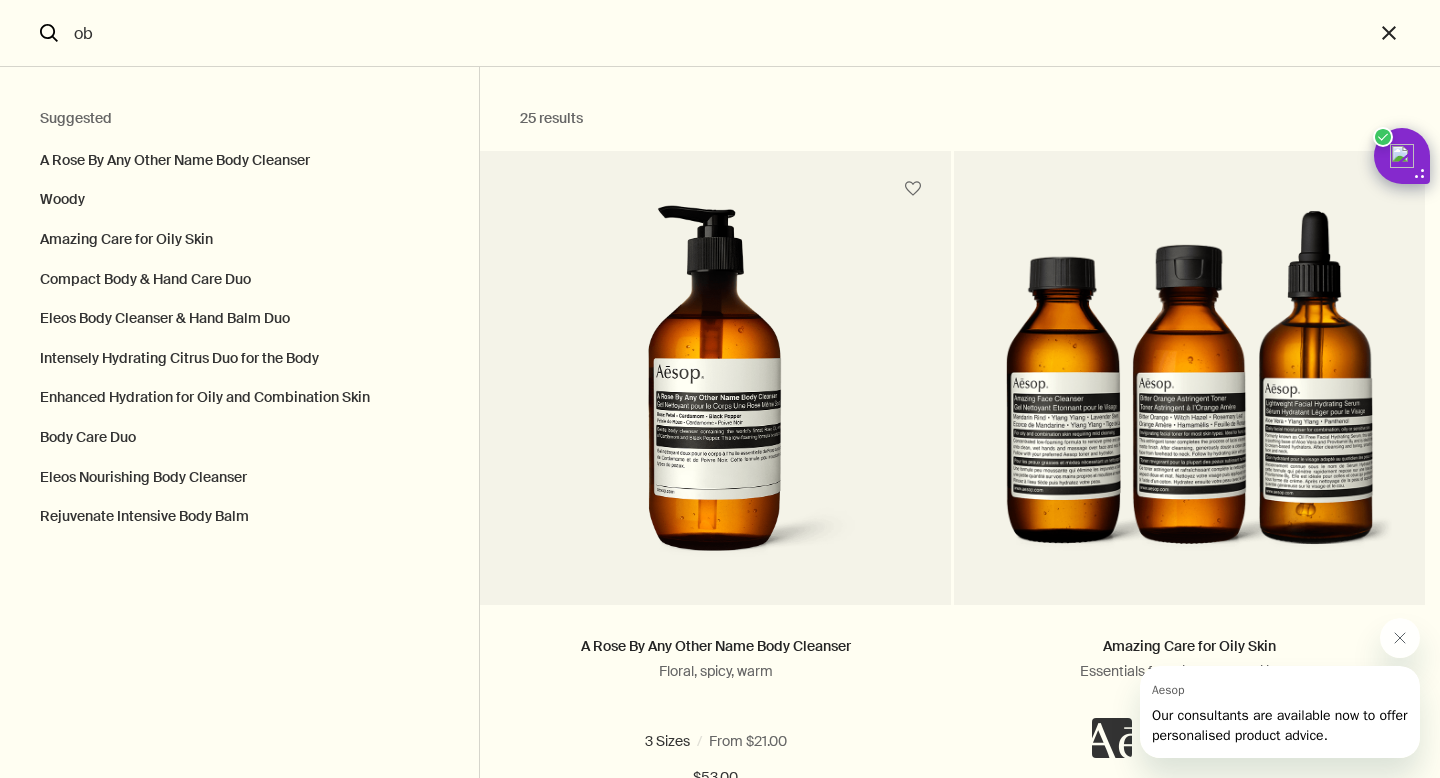 type on "o" 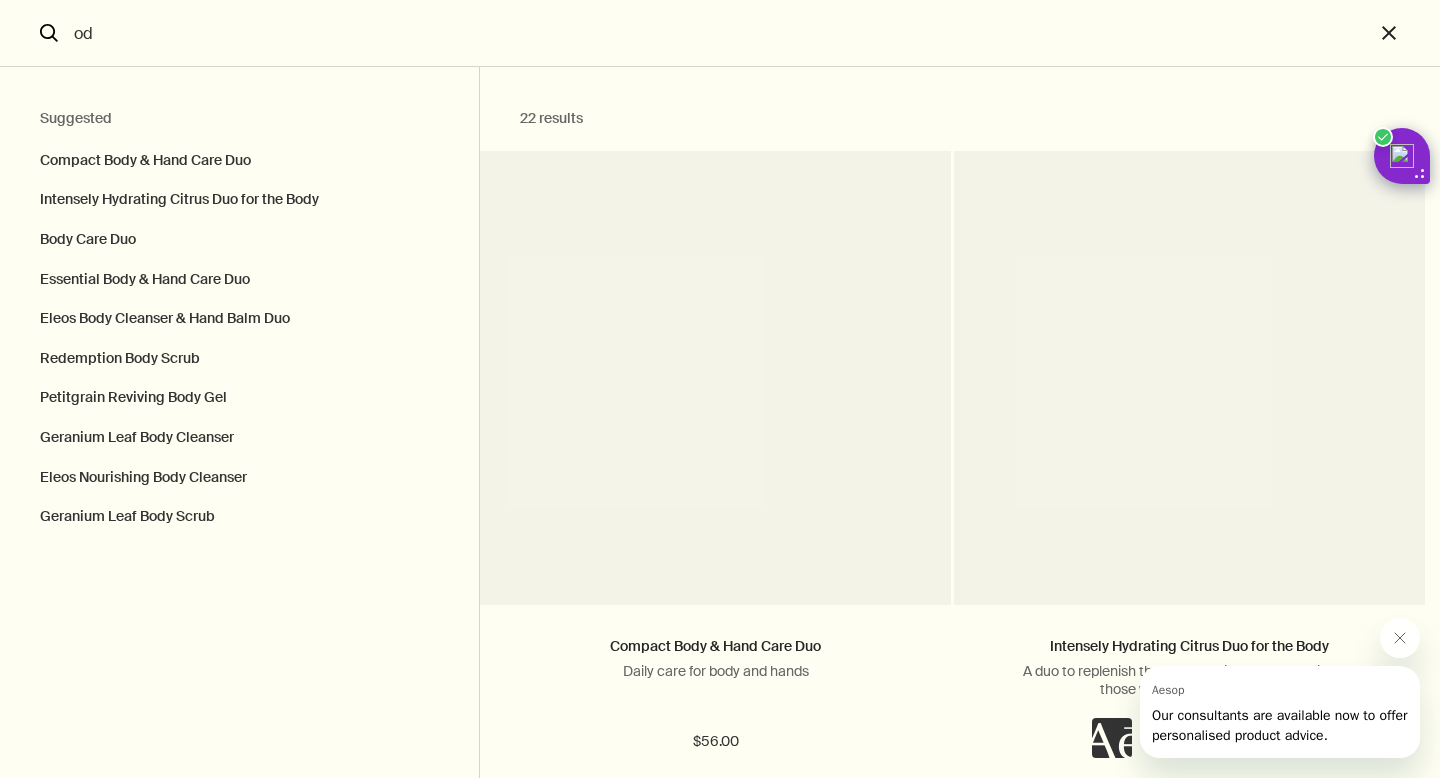 type on "o" 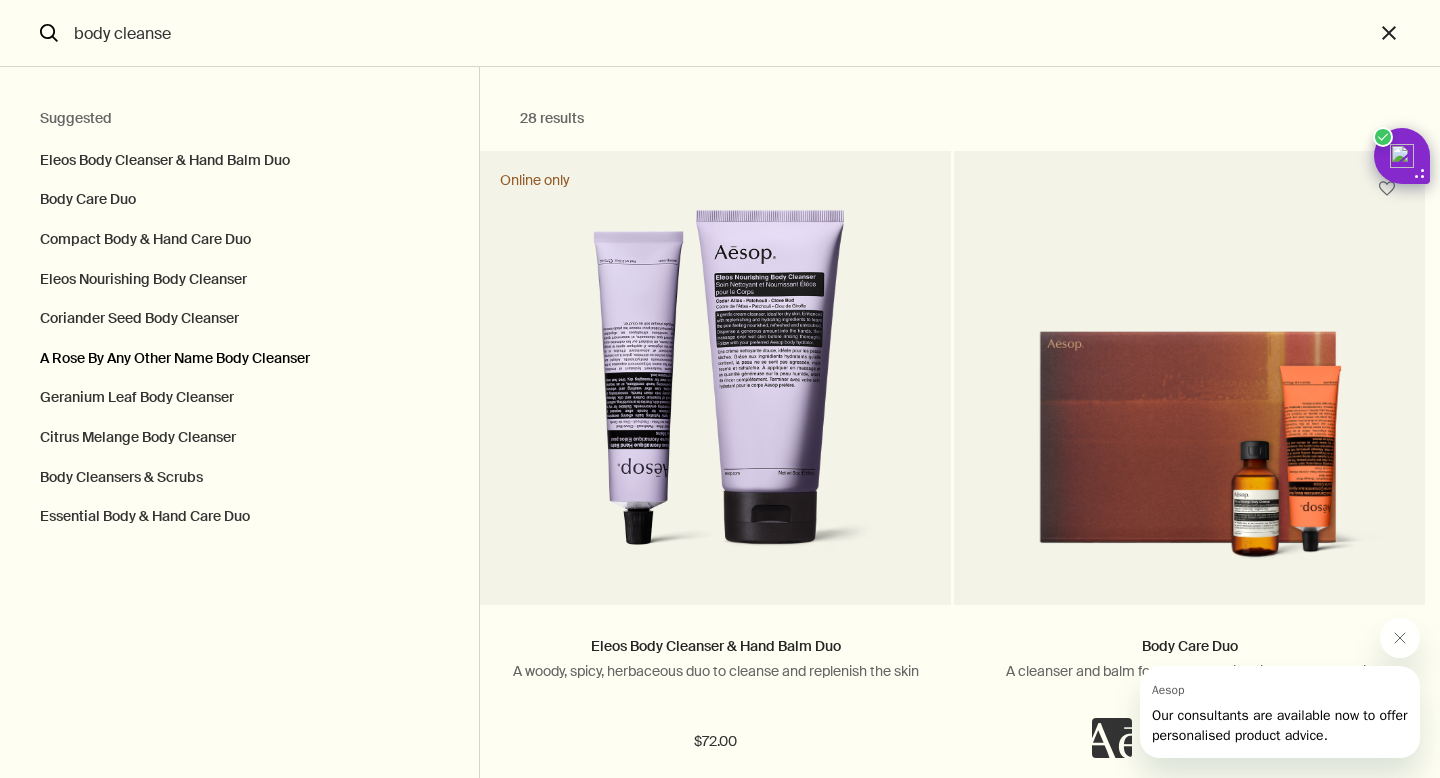 click on "A Rose By Any Other Name Body Cleanser" at bounding box center (239, 359) 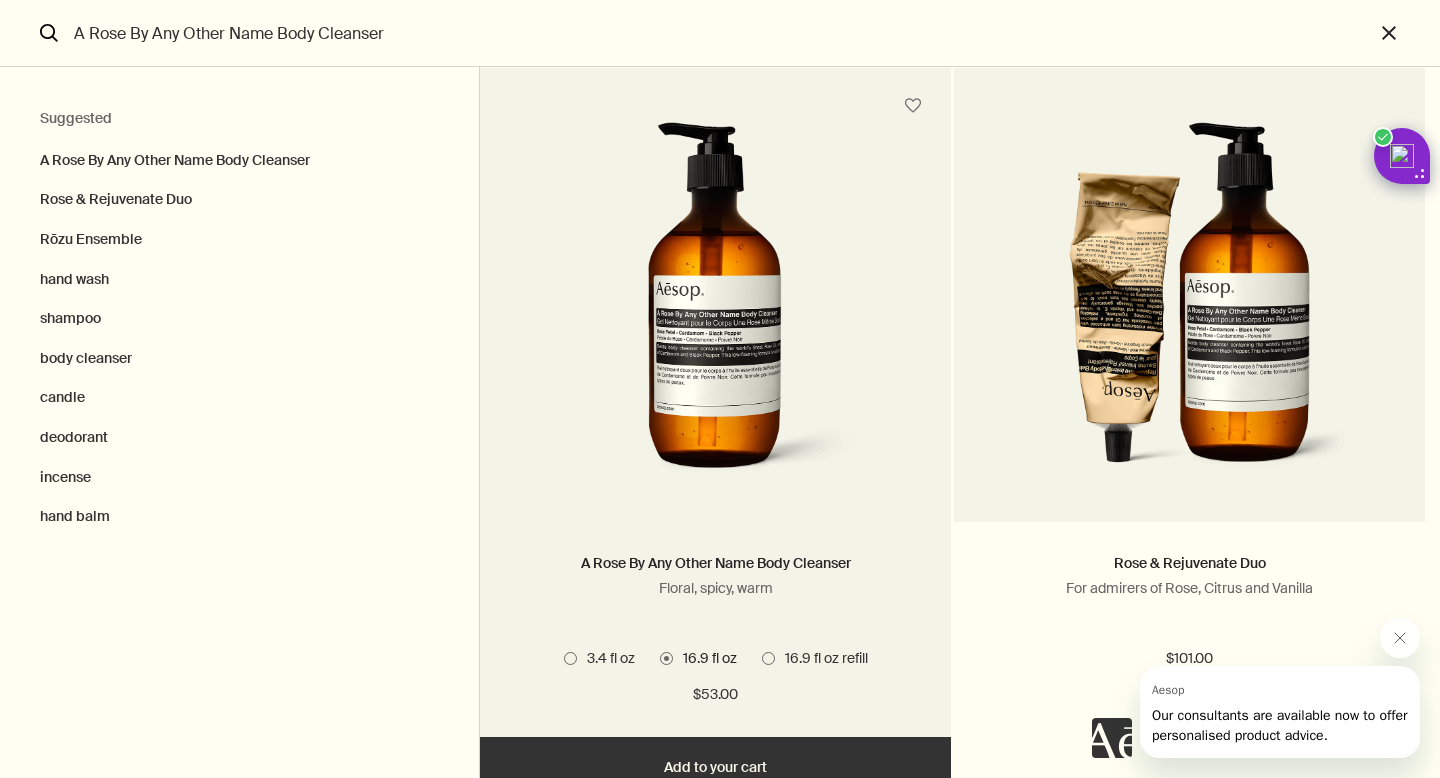 scroll, scrollTop: 87, scrollLeft: 0, axis: vertical 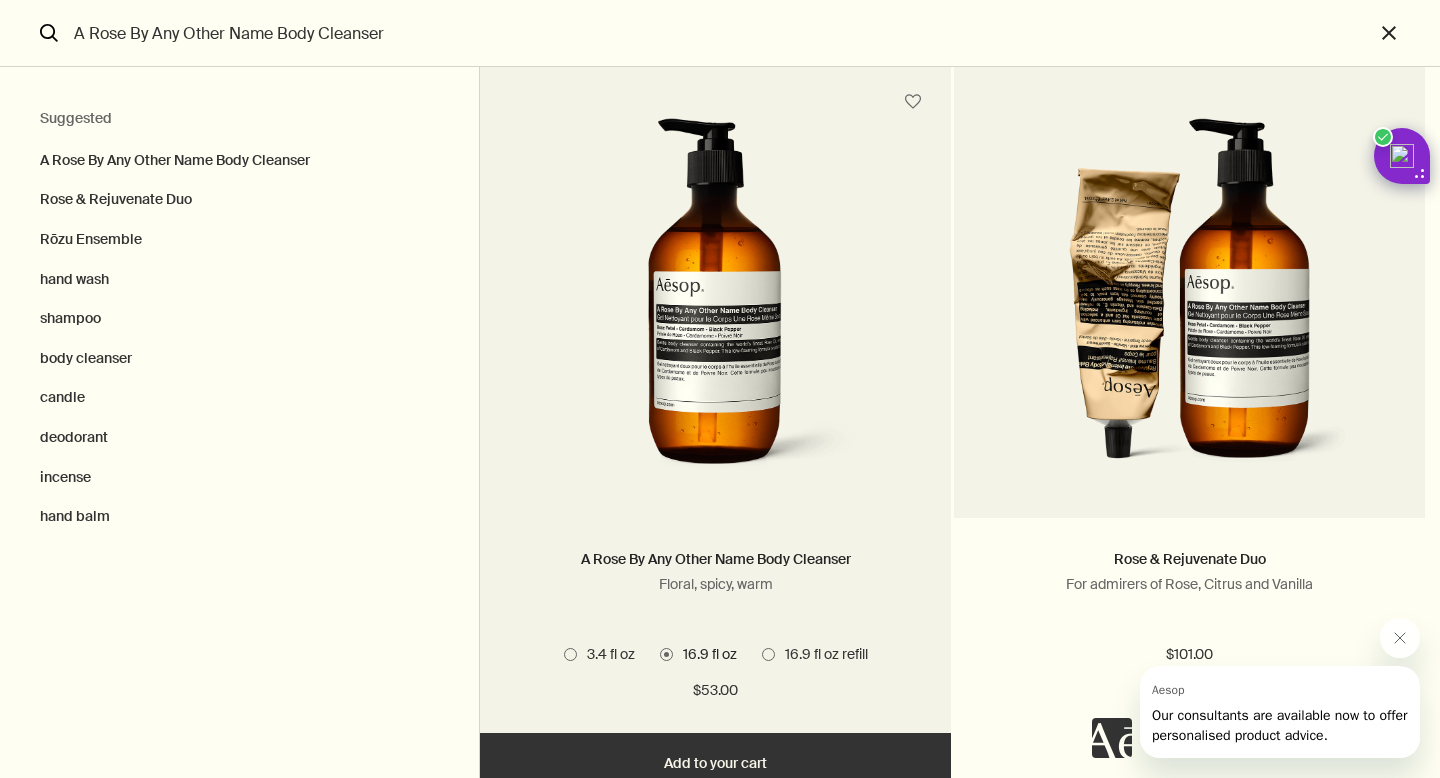 click at bounding box center (715, 303) 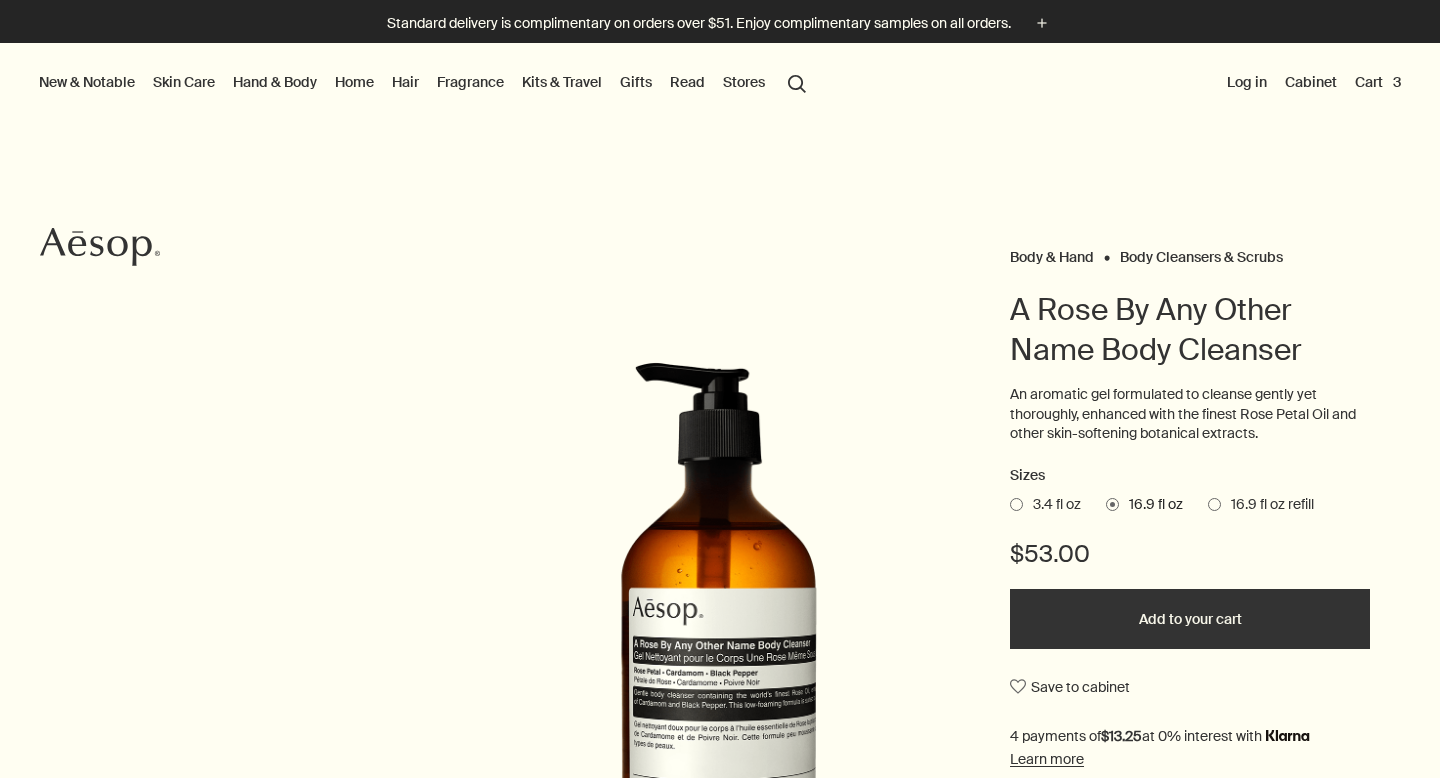 scroll, scrollTop: 0, scrollLeft: 0, axis: both 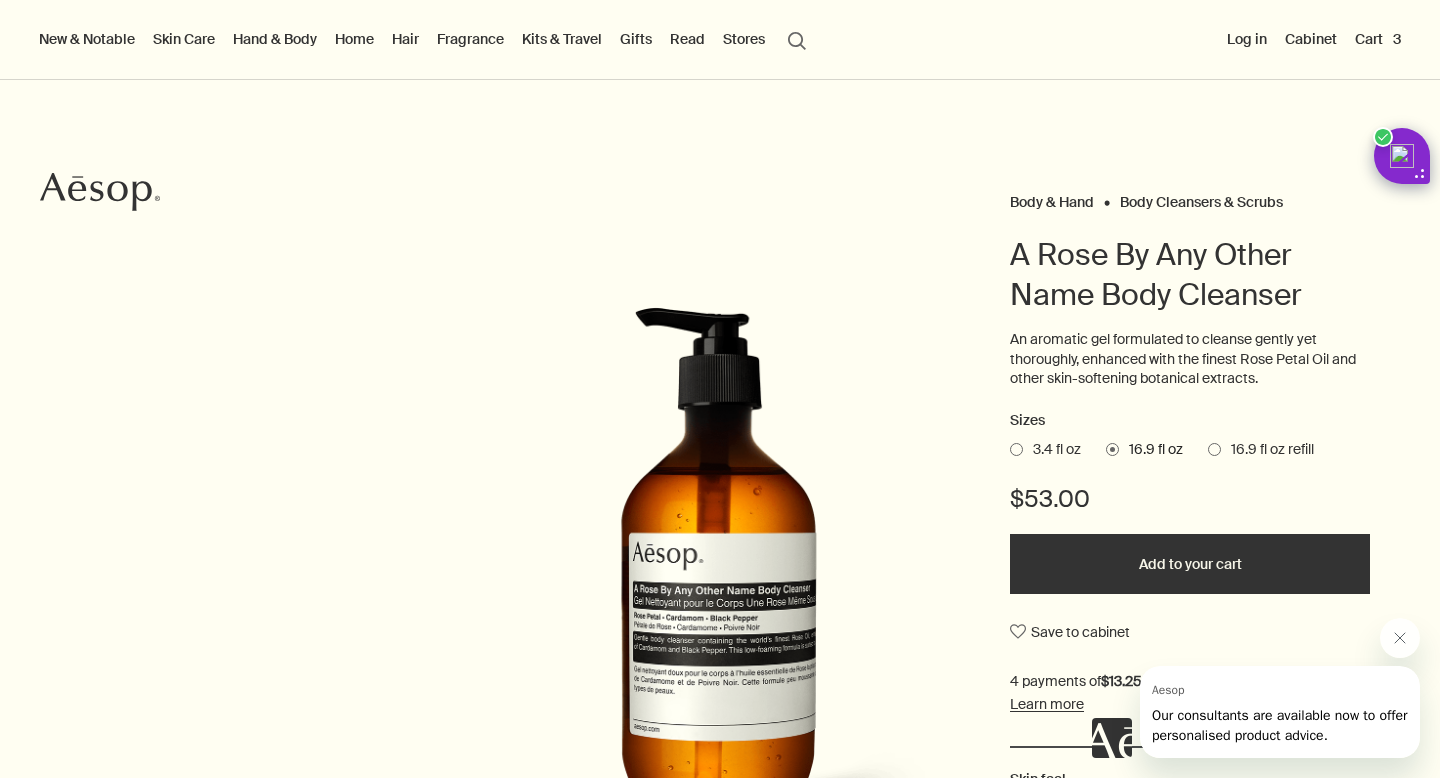 click at bounding box center (1016, 449) 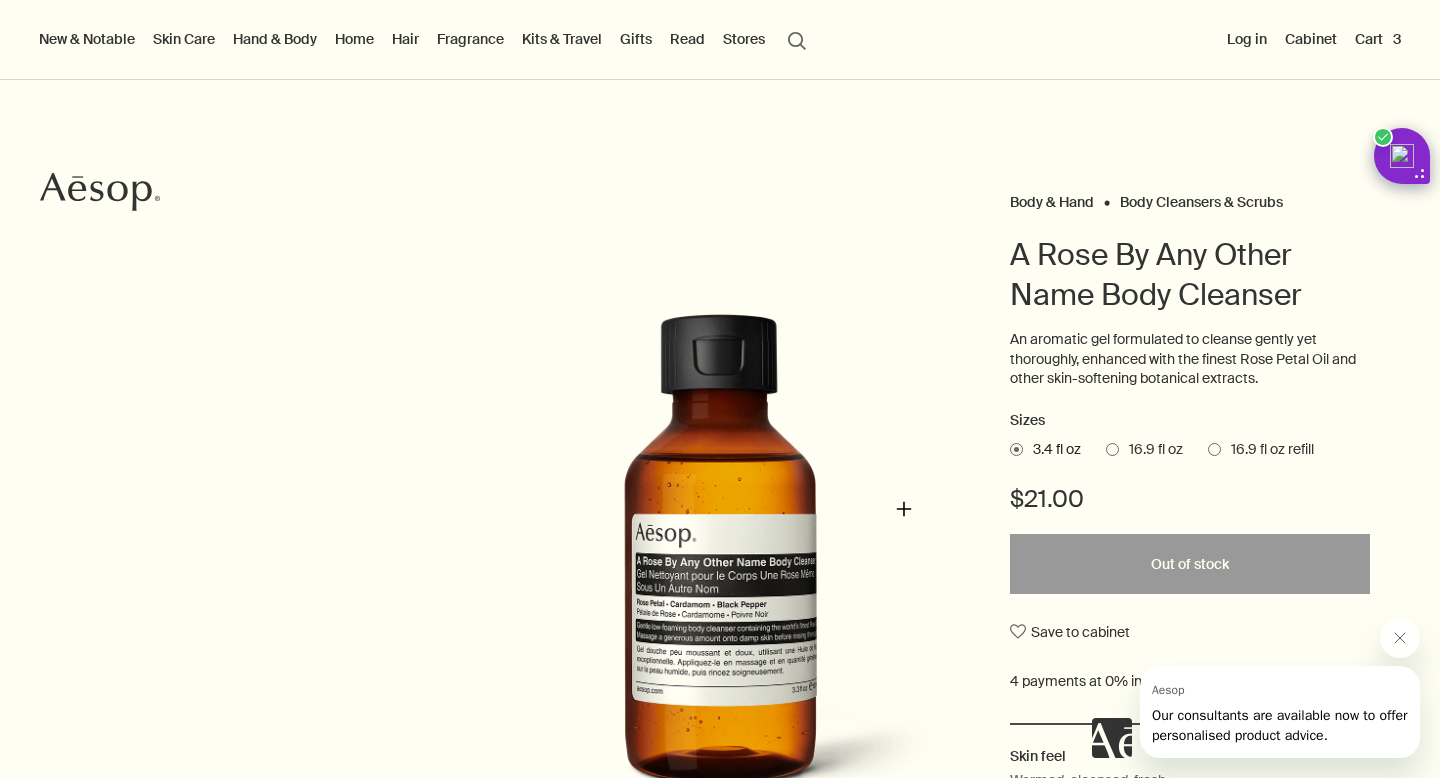scroll, scrollTop: 0, scrollLeft: 0, axis: both 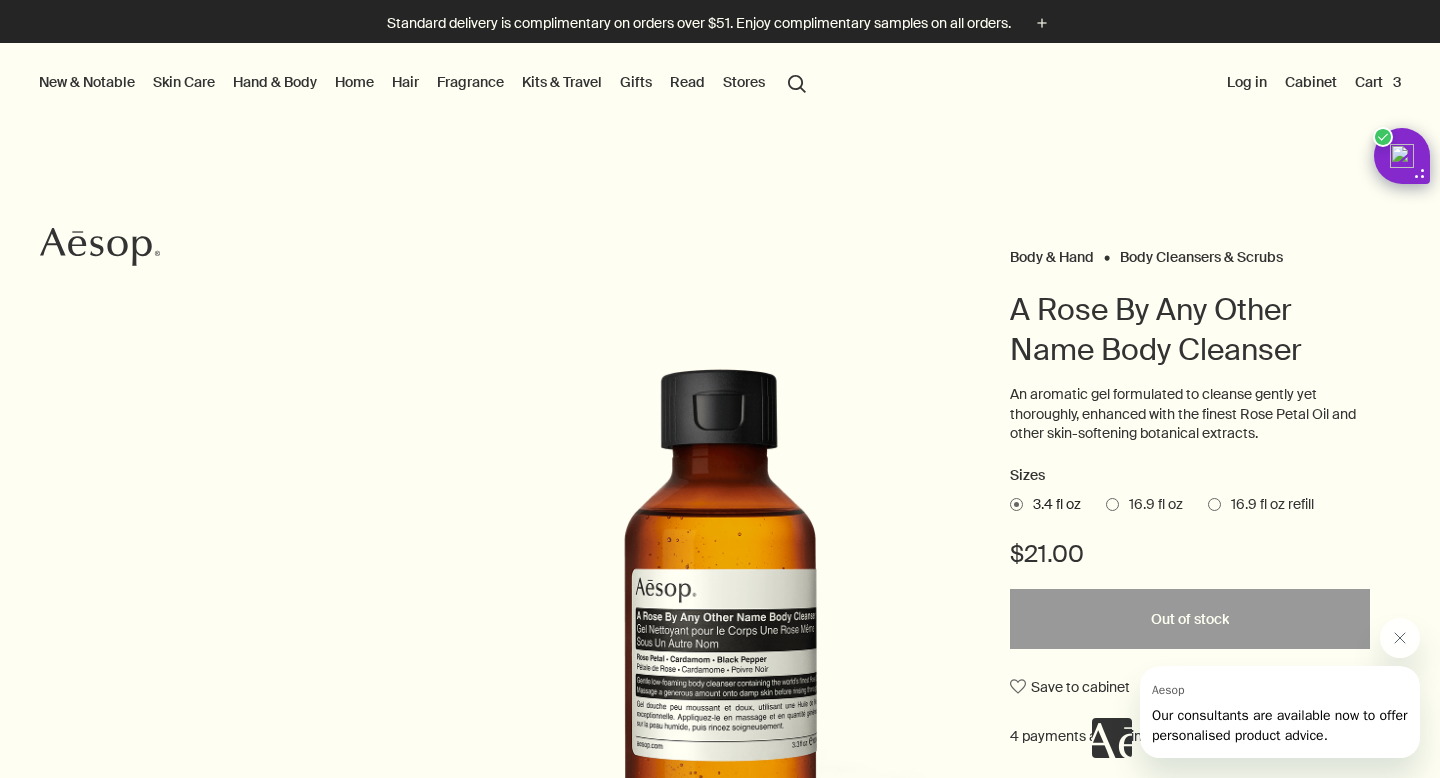 click on "Hand & Body" at bounding box center [275, 82] 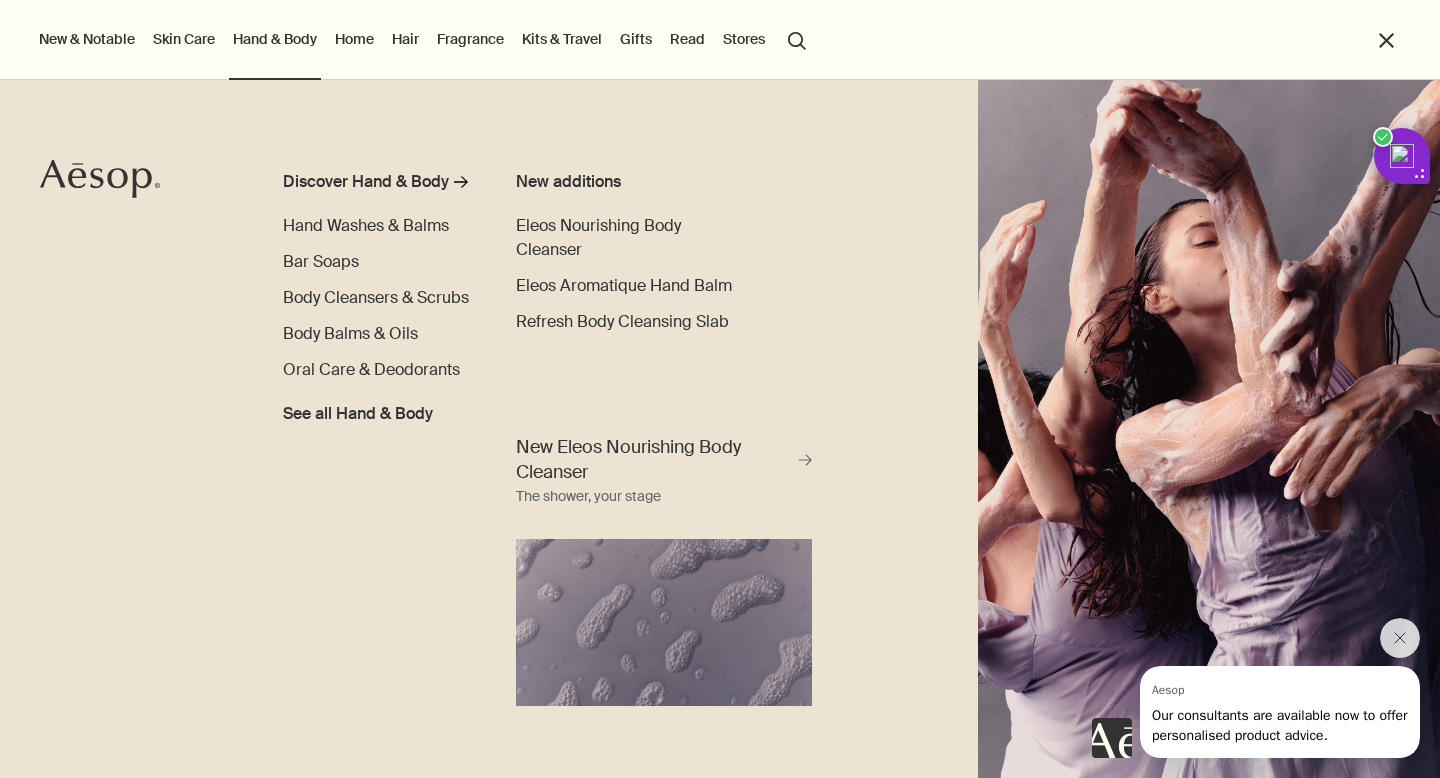 click on "Kits & Travel" at bounding box center (562, 39) 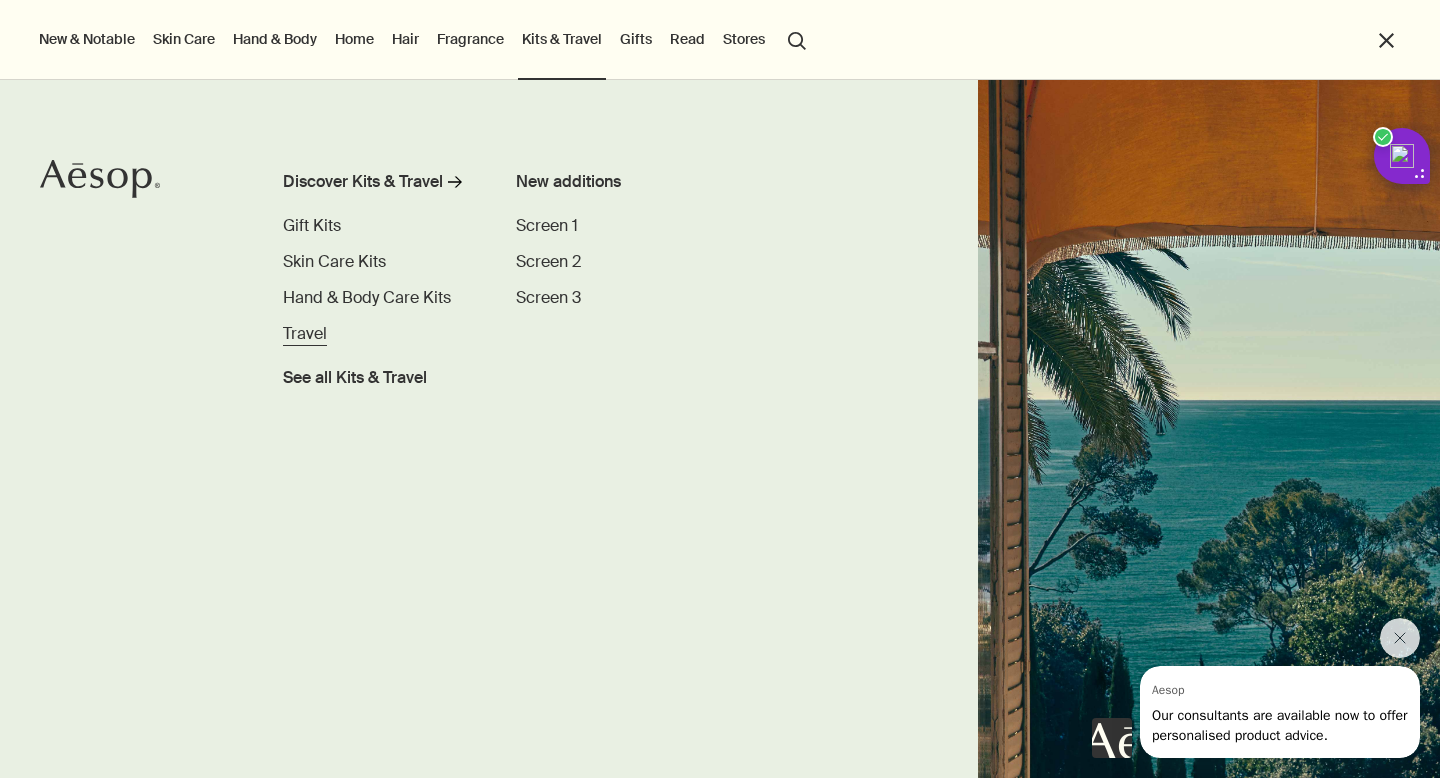 click on "Travel" at bounding box center [305, 333] 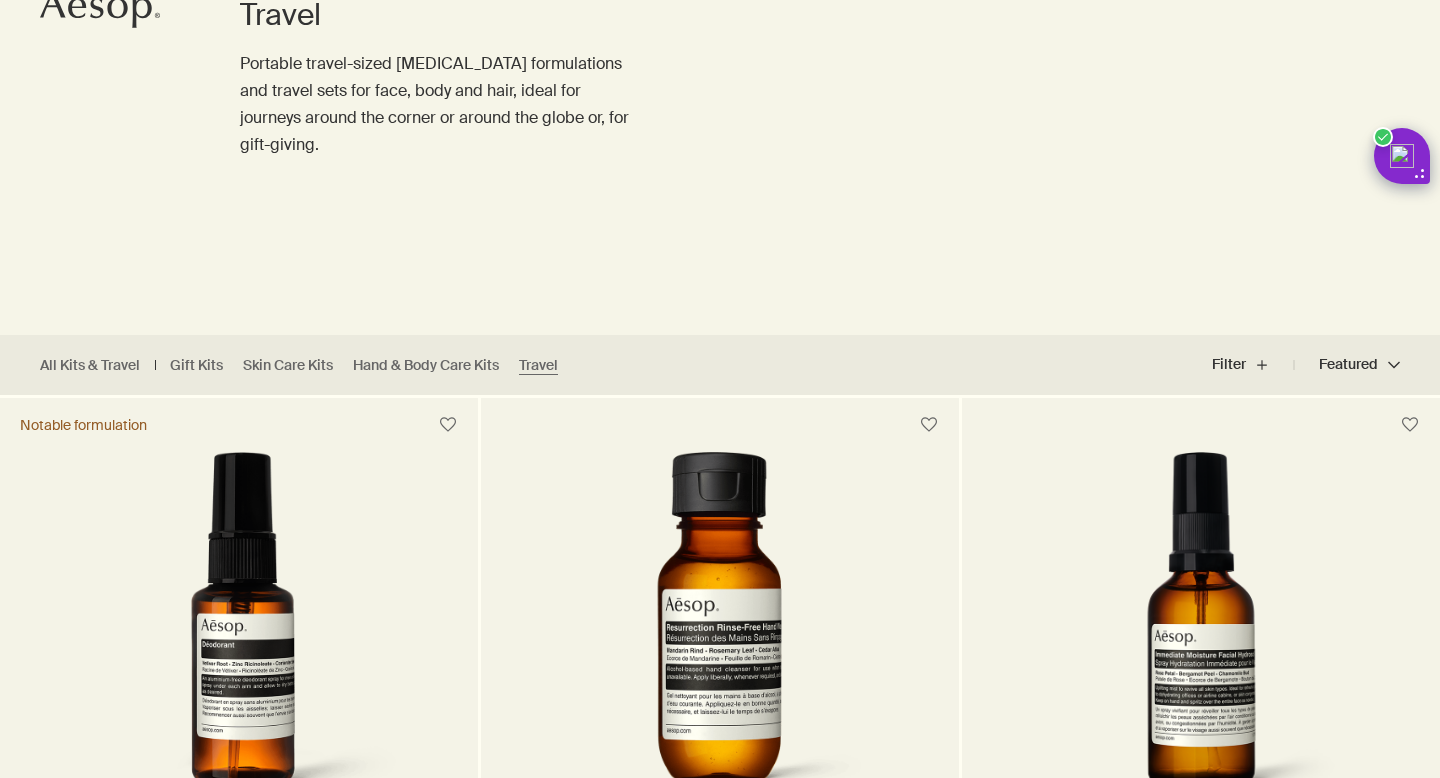 scroll, scrollTop: 294, scrollLeft: 0, axis: vertical 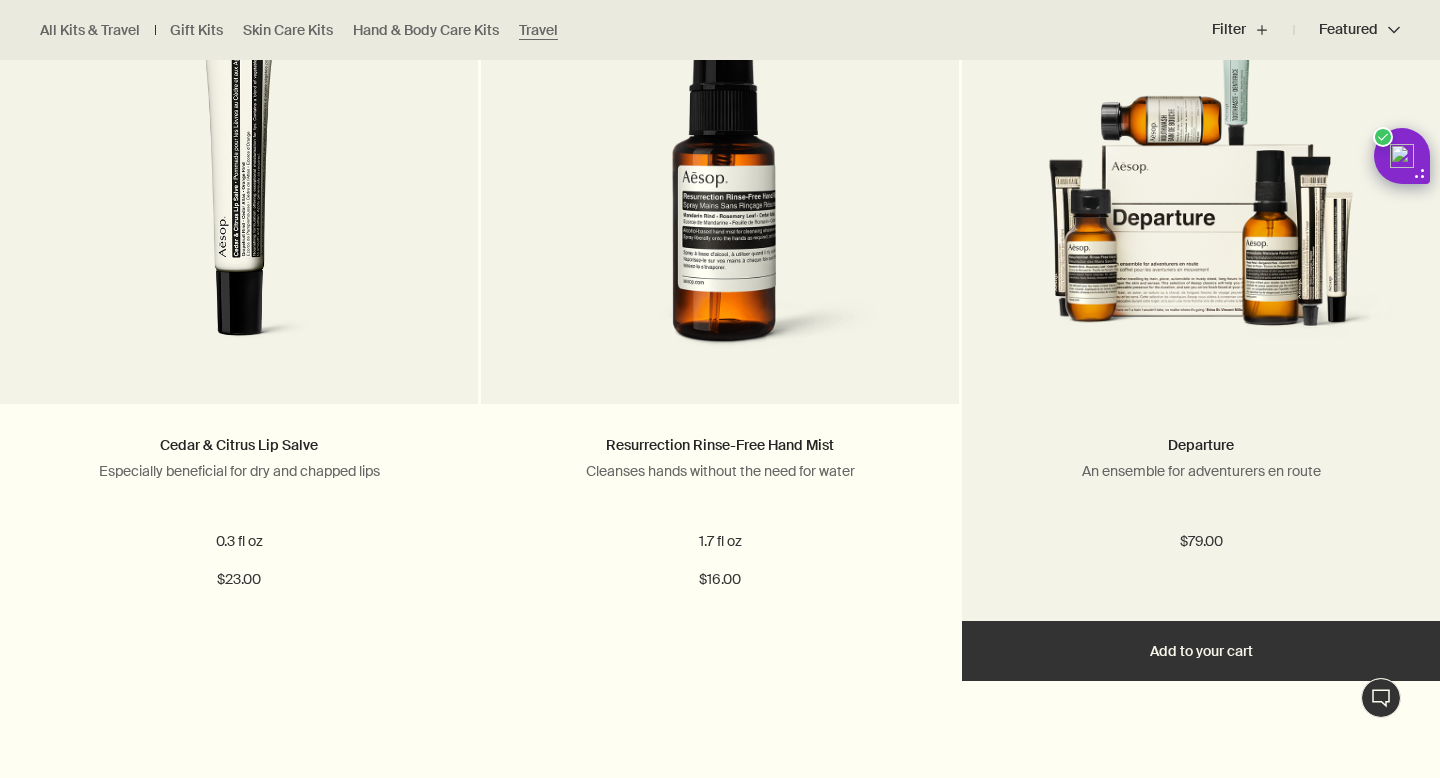 click at bounding box center (1201, 191) 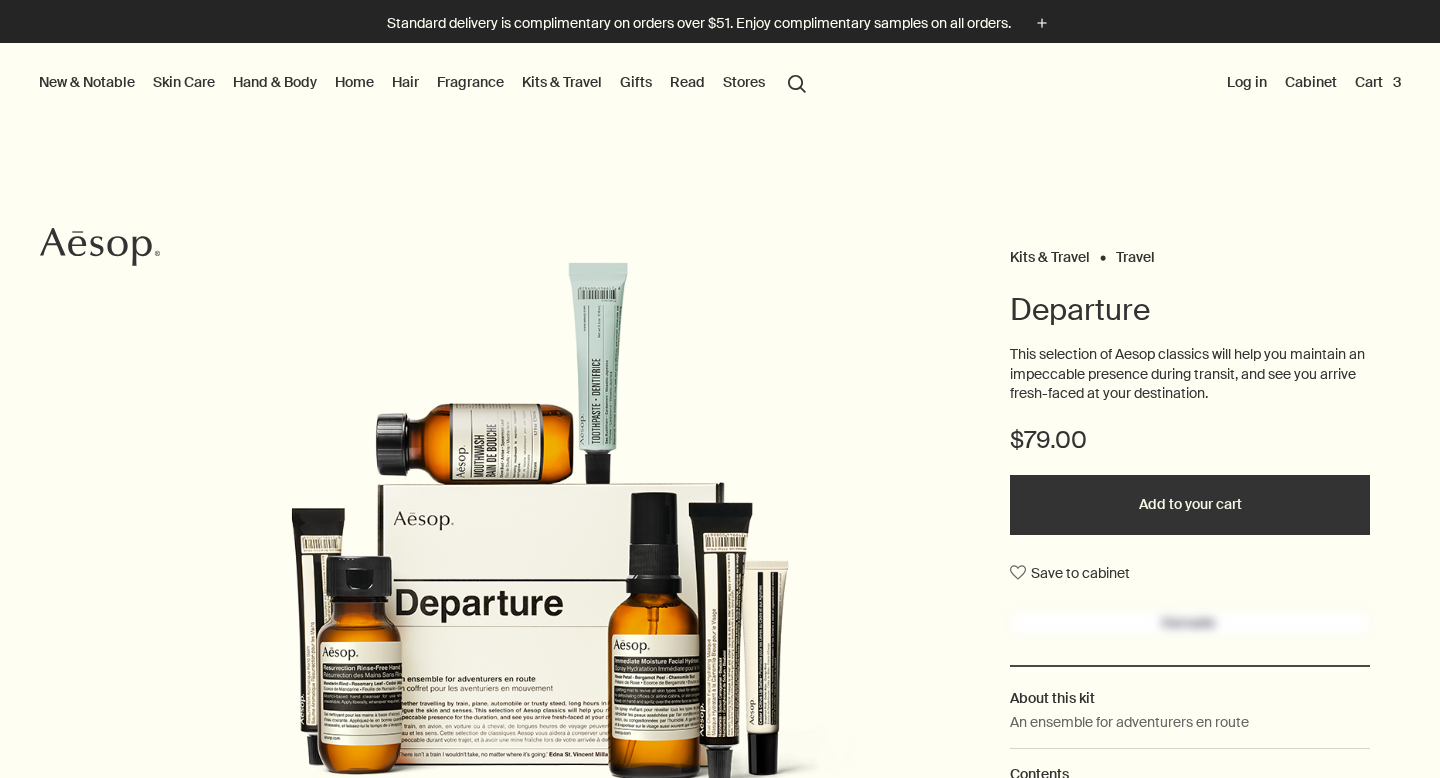 scroll, scrollTop: 0, scrollLeft: 0, axis: both 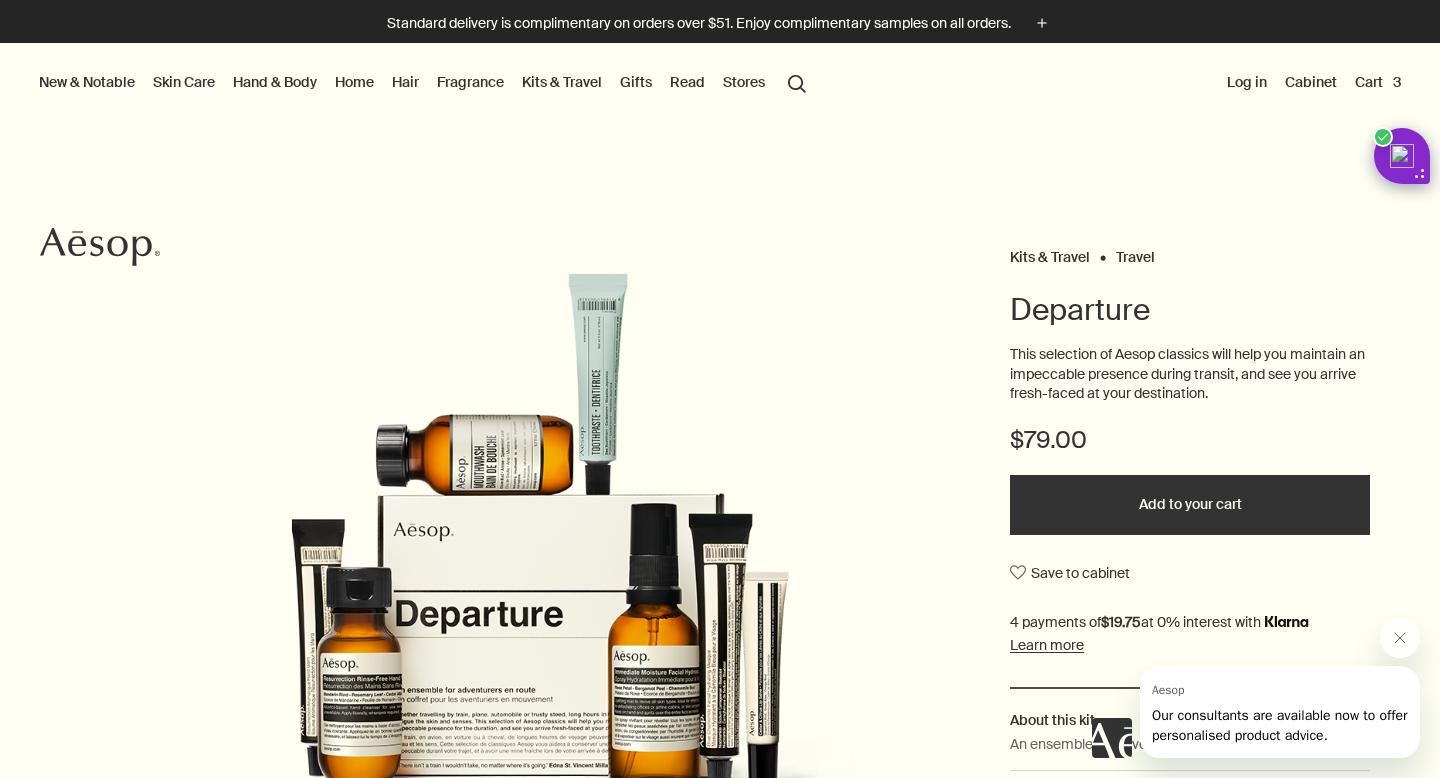 click on "search Search" at bounding box center (797, 82) 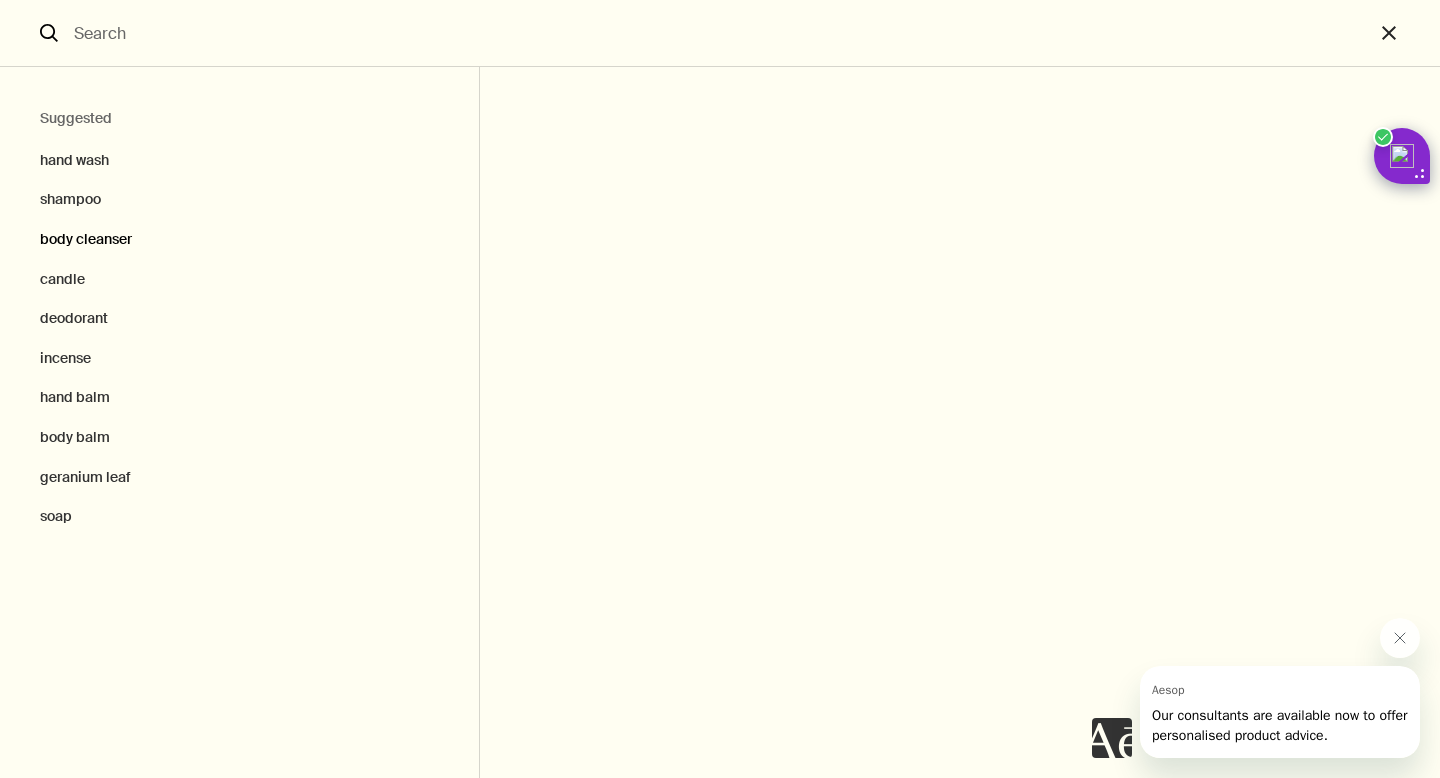 click on "body cleanser" at bounding box center (239, 240) 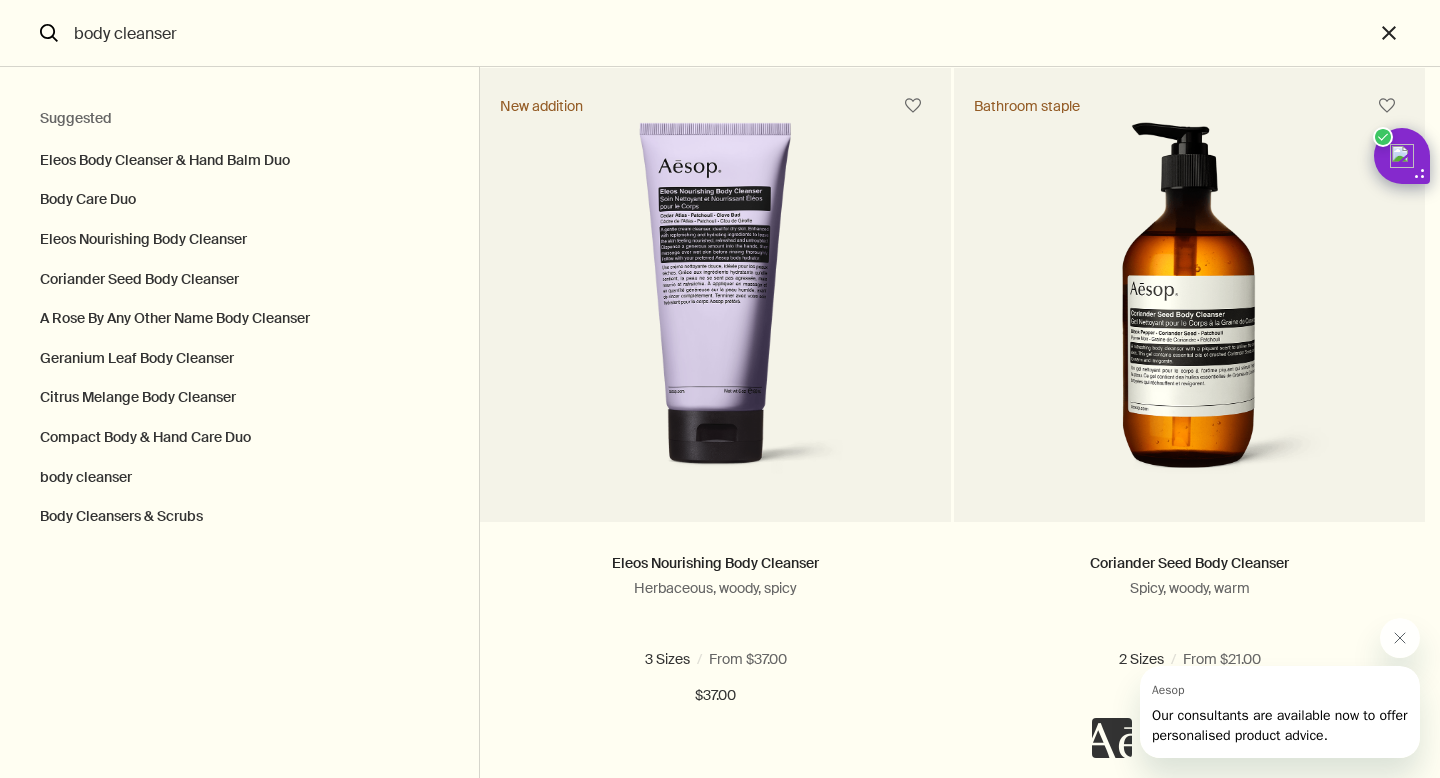 scroll, scrollTop: 791, scrollLeft: 0, axis: vertical 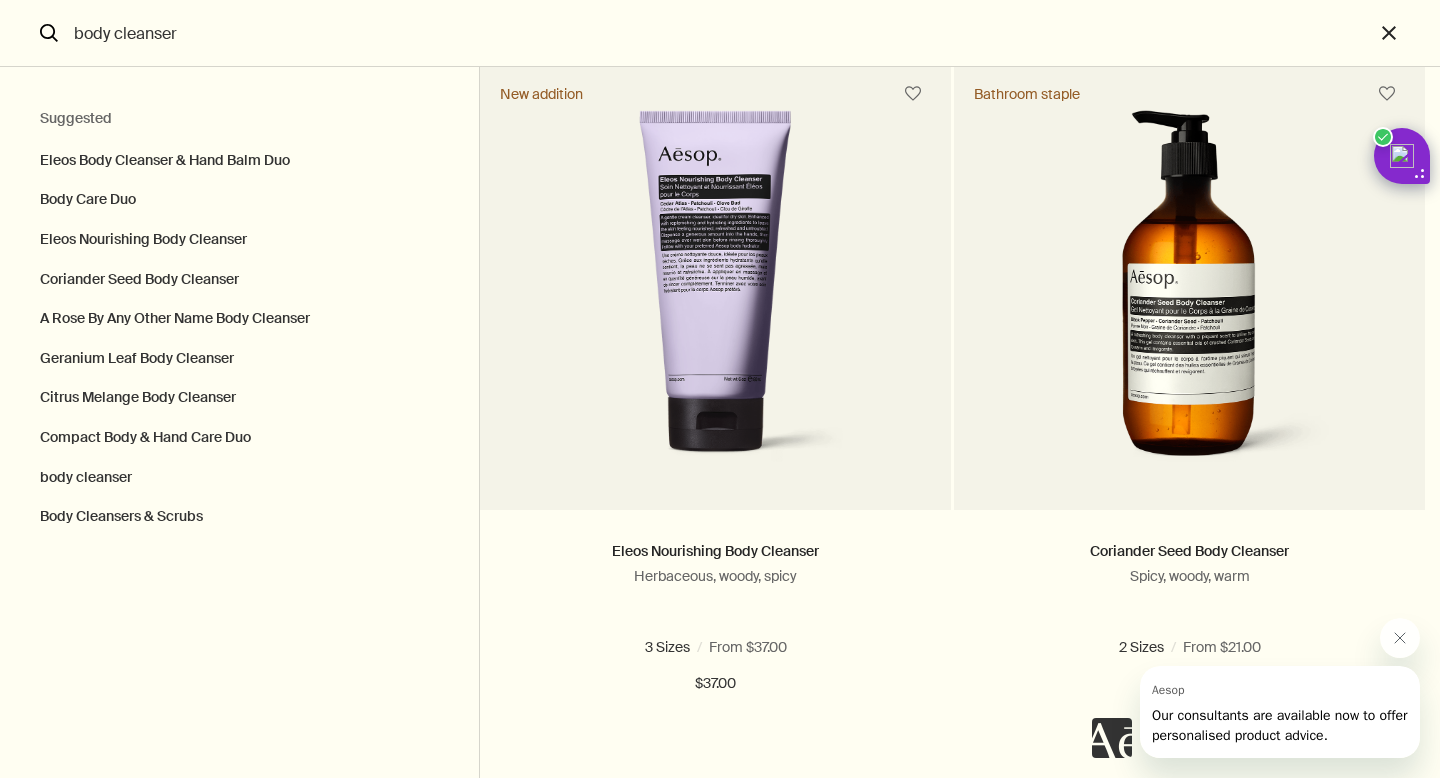 click at bounding box center (1190, 1028) 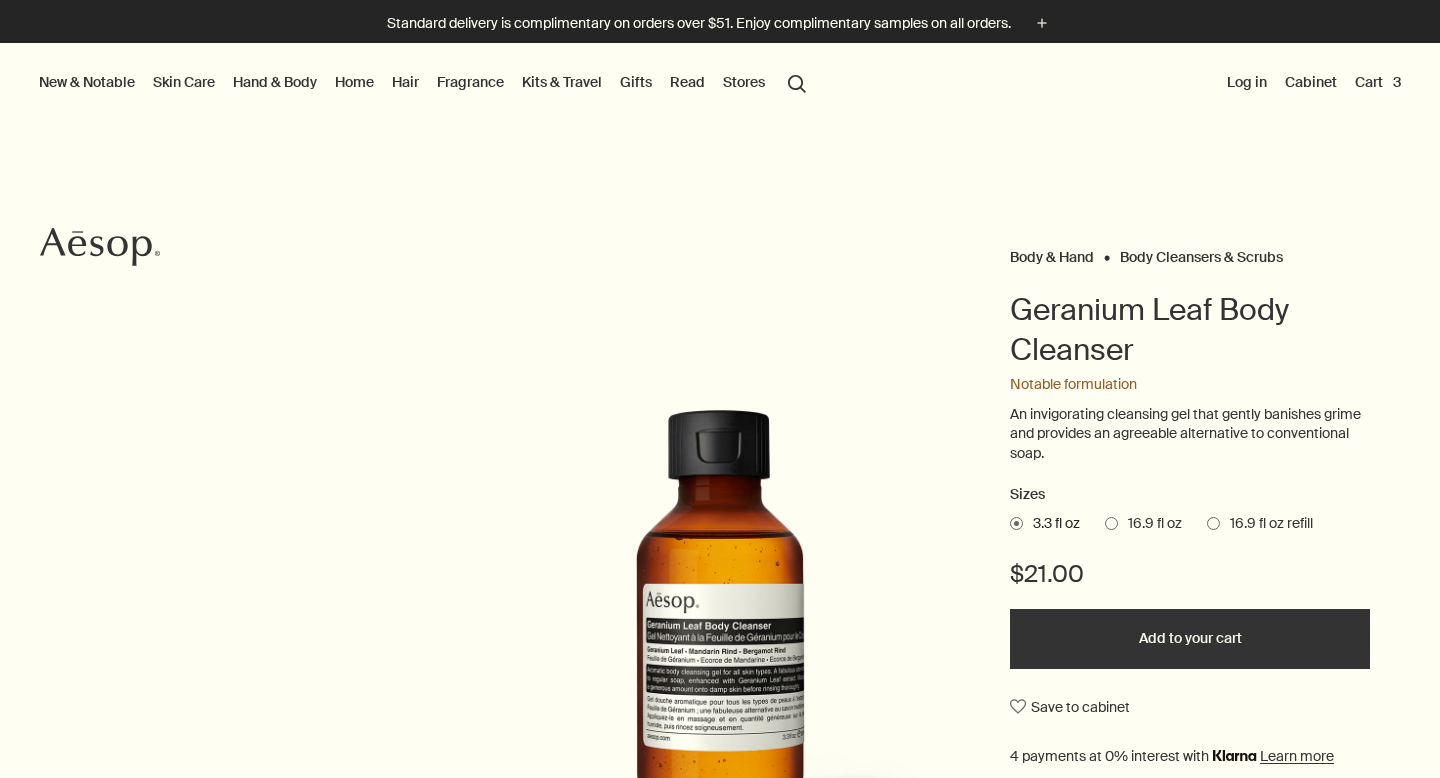 scroll, scrollTop: 0, scrollLeft: 0, axis: both 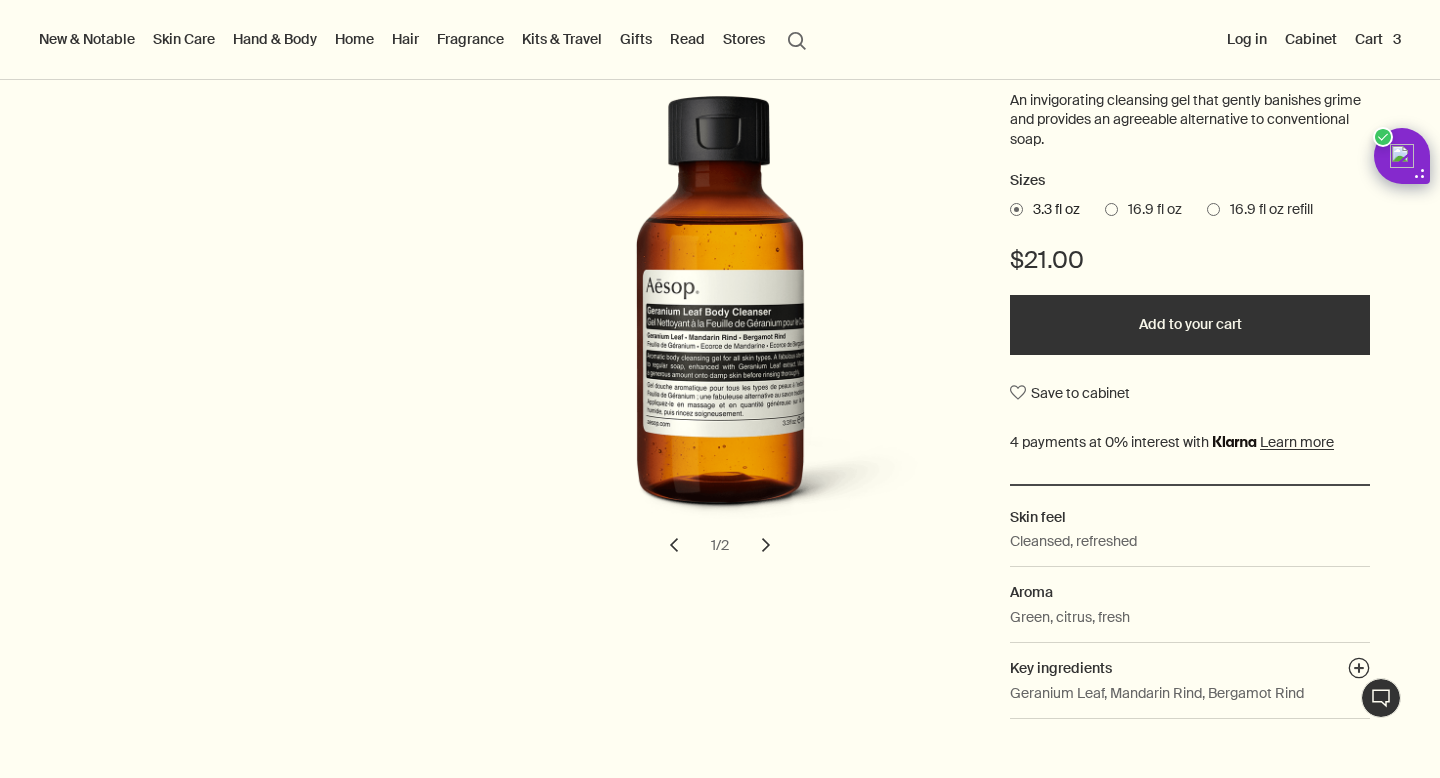click on "Add to your cart" at bounding box center [1190, 325] 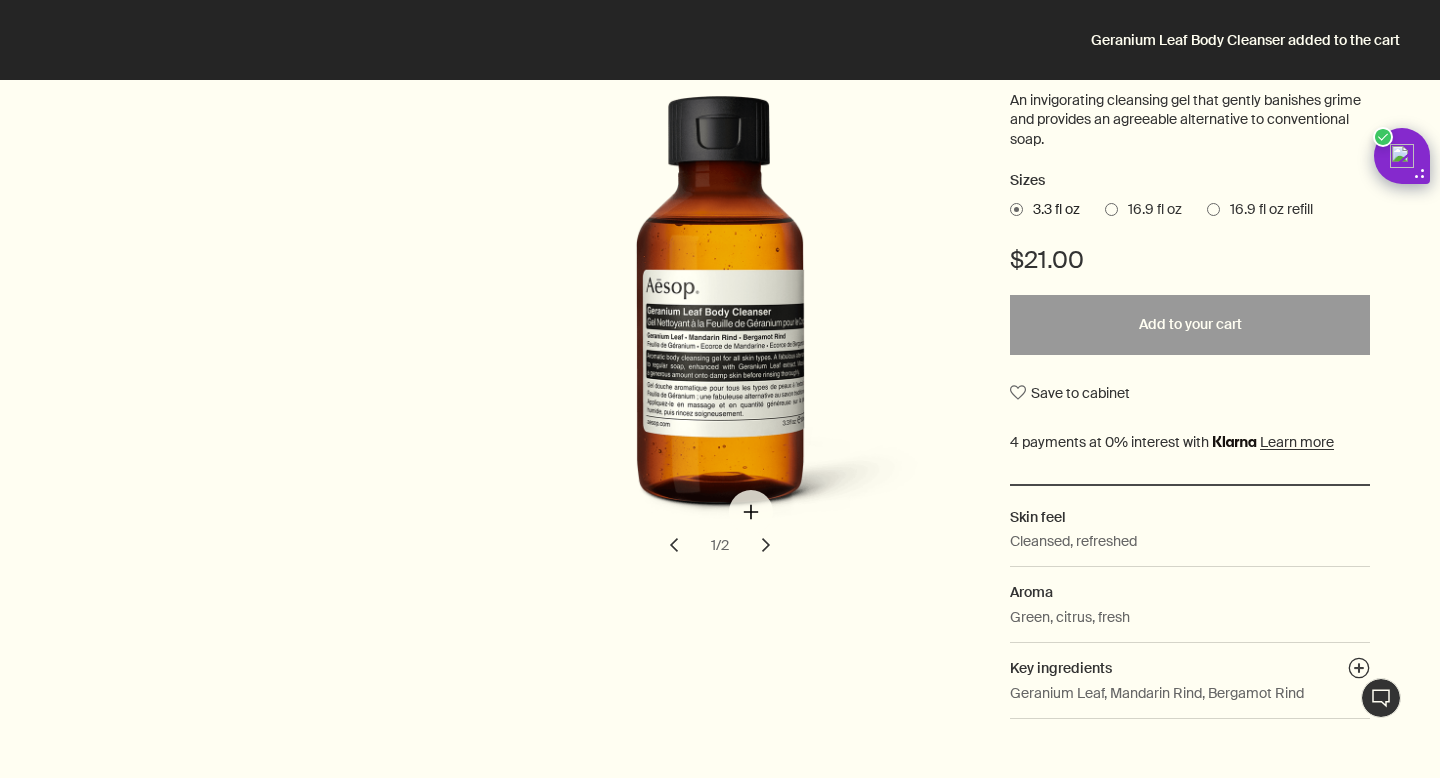 scroll, scrollTop: 0, scrollLeft: 0, axis: both 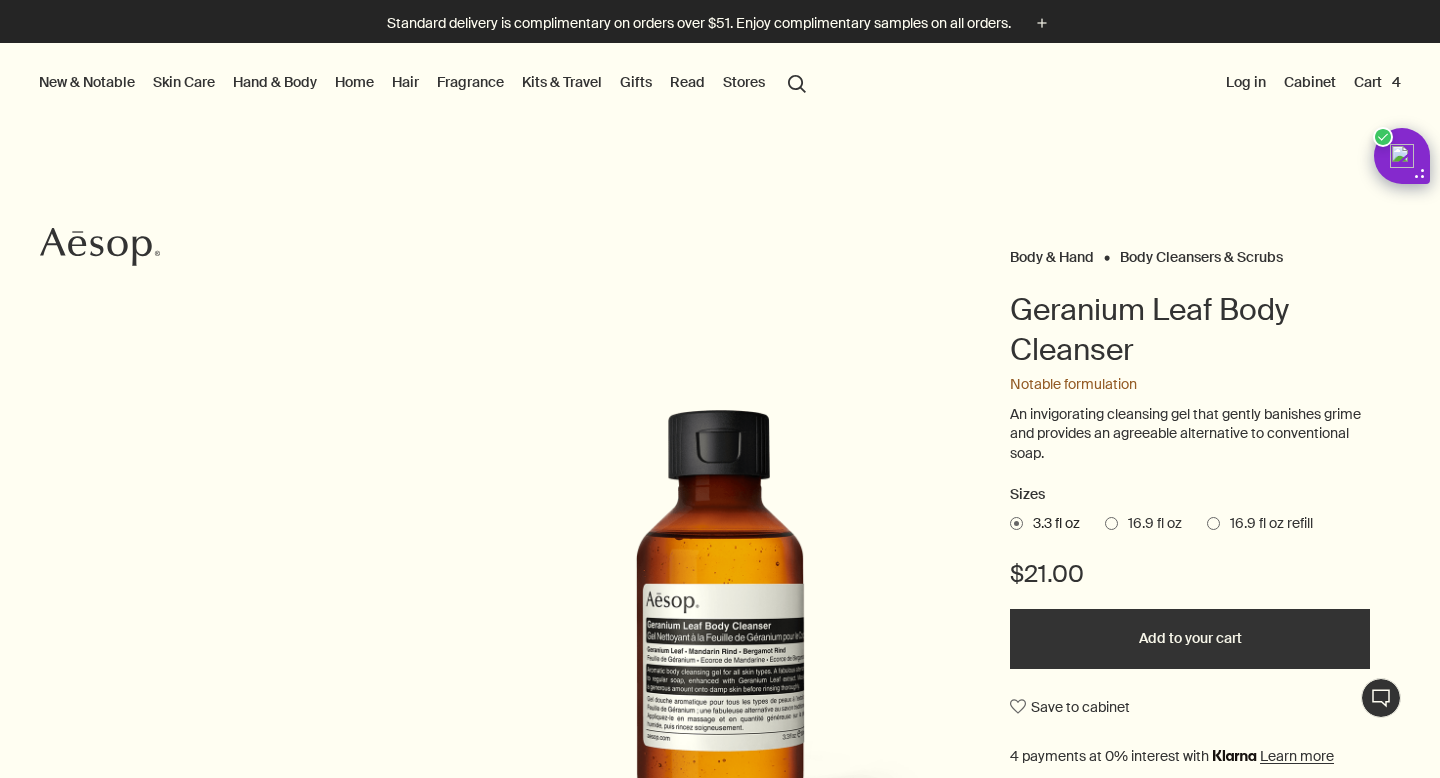 click on "Cart 4" at bounding box center (1377, 82) 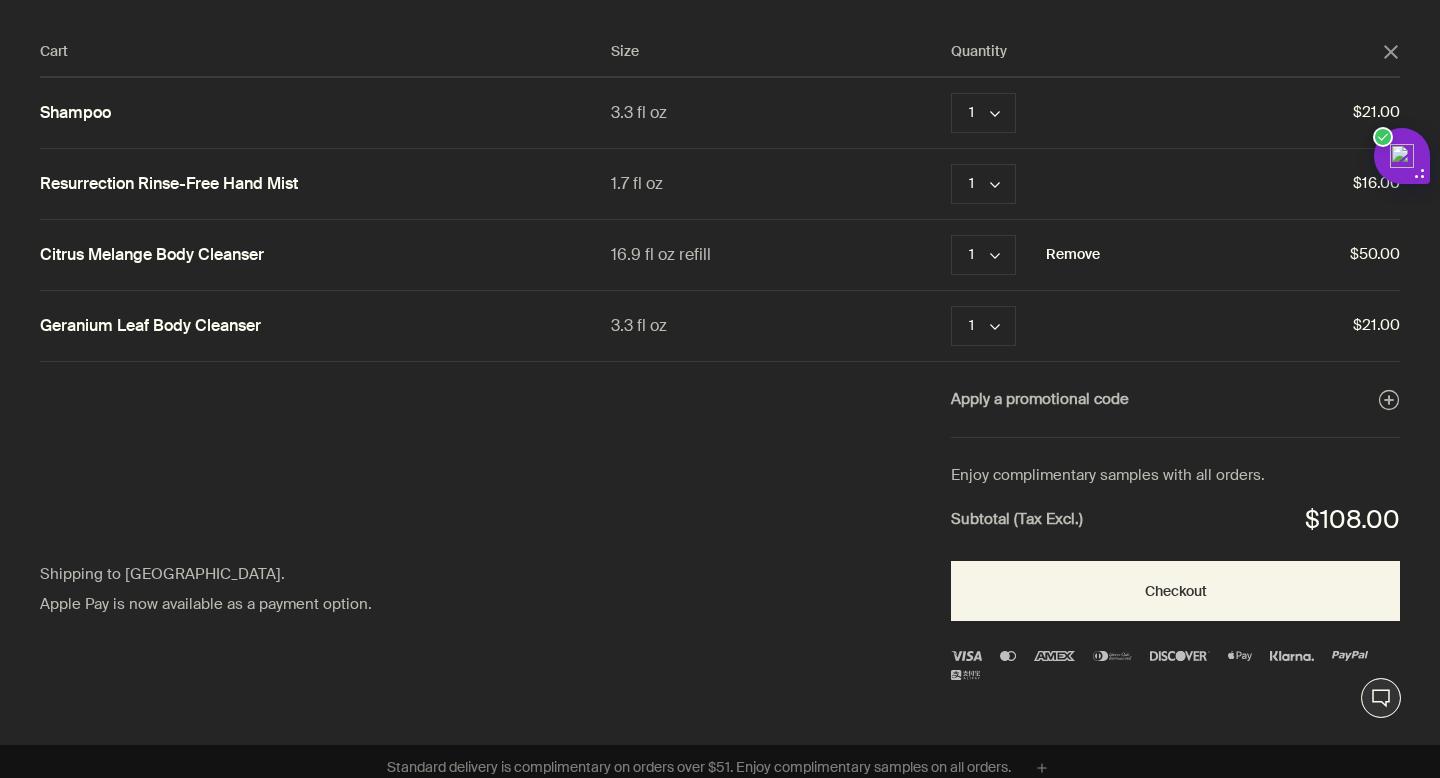 click on "Remove" at bounding box center [1073, 255] 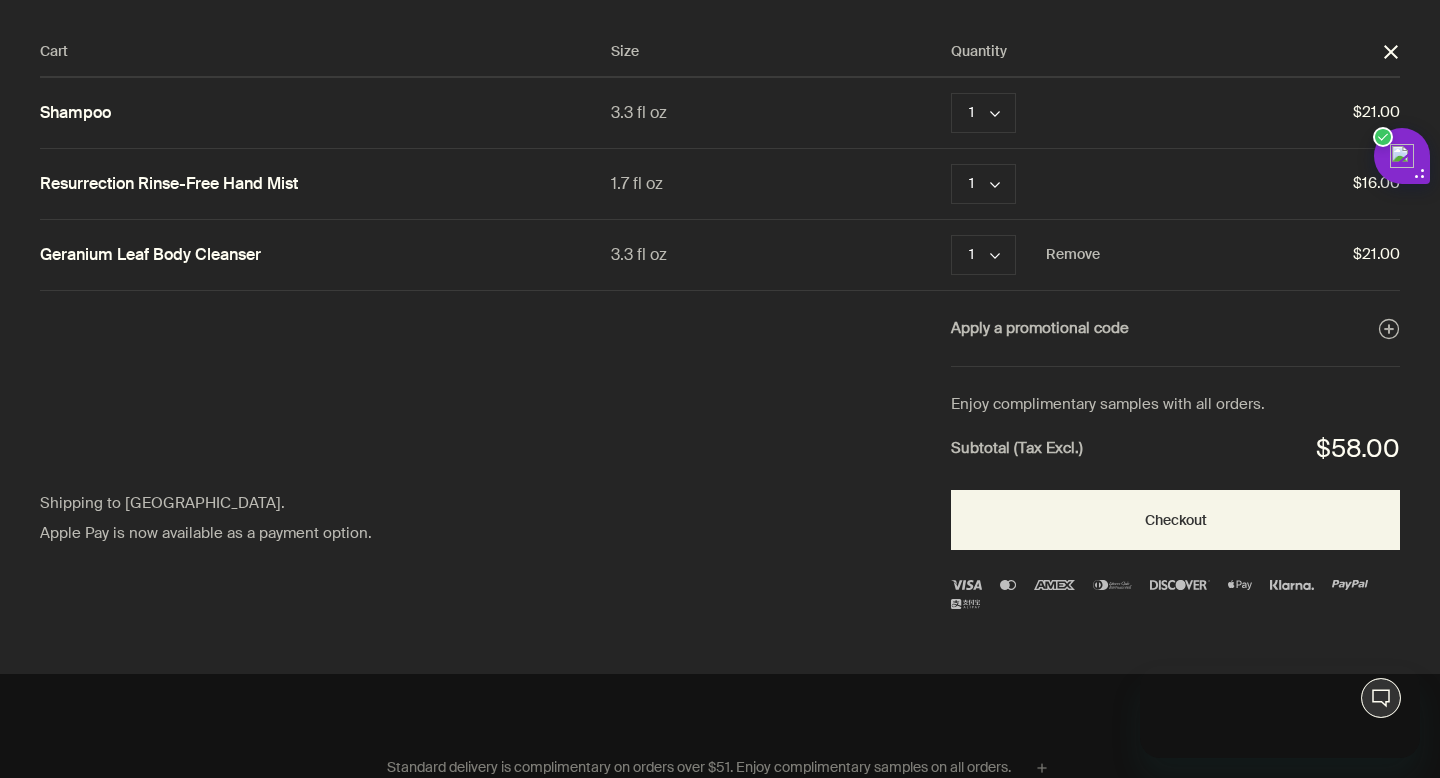 scroll, scrollTop: 0, scrollLeft: 0, axis: both 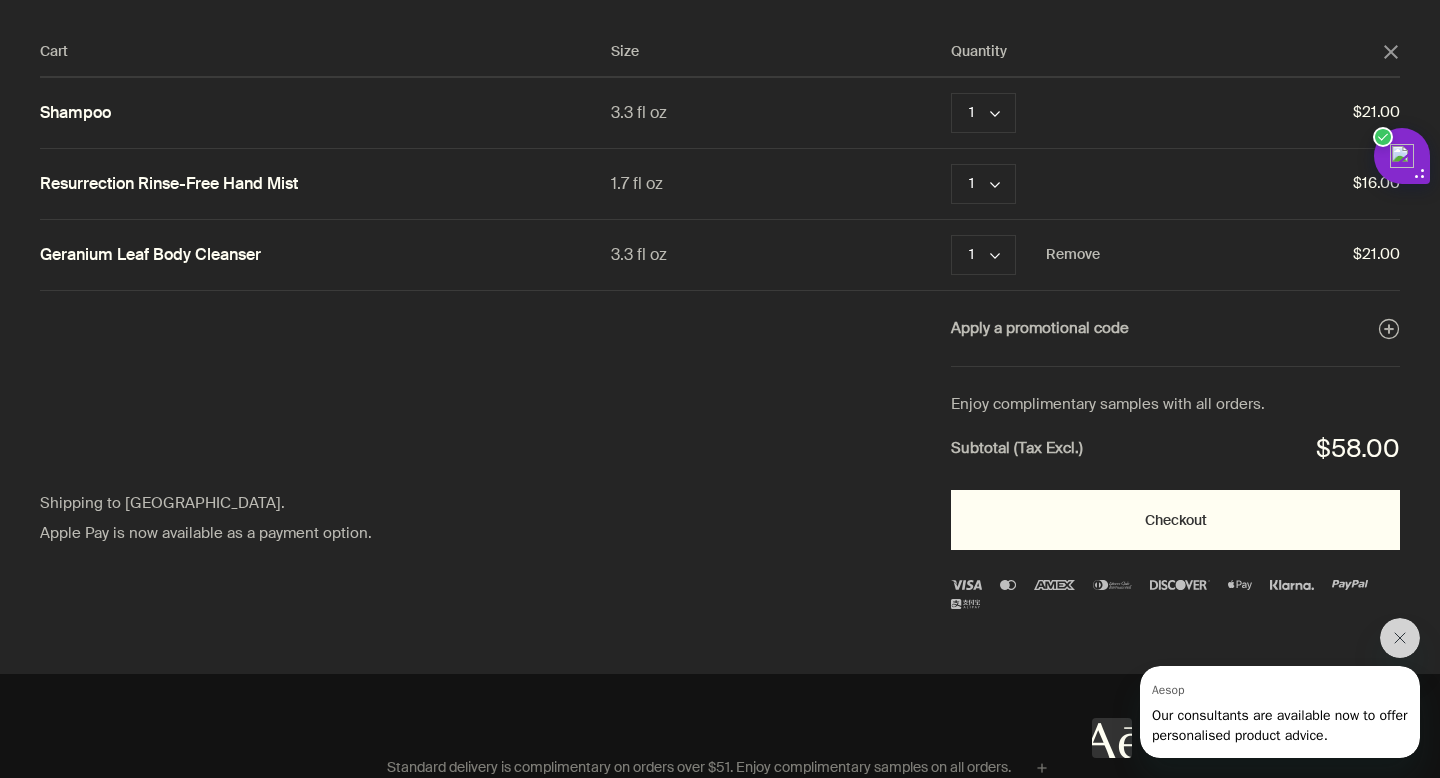 click on "Checkout" at bounding box center (1175, 520) 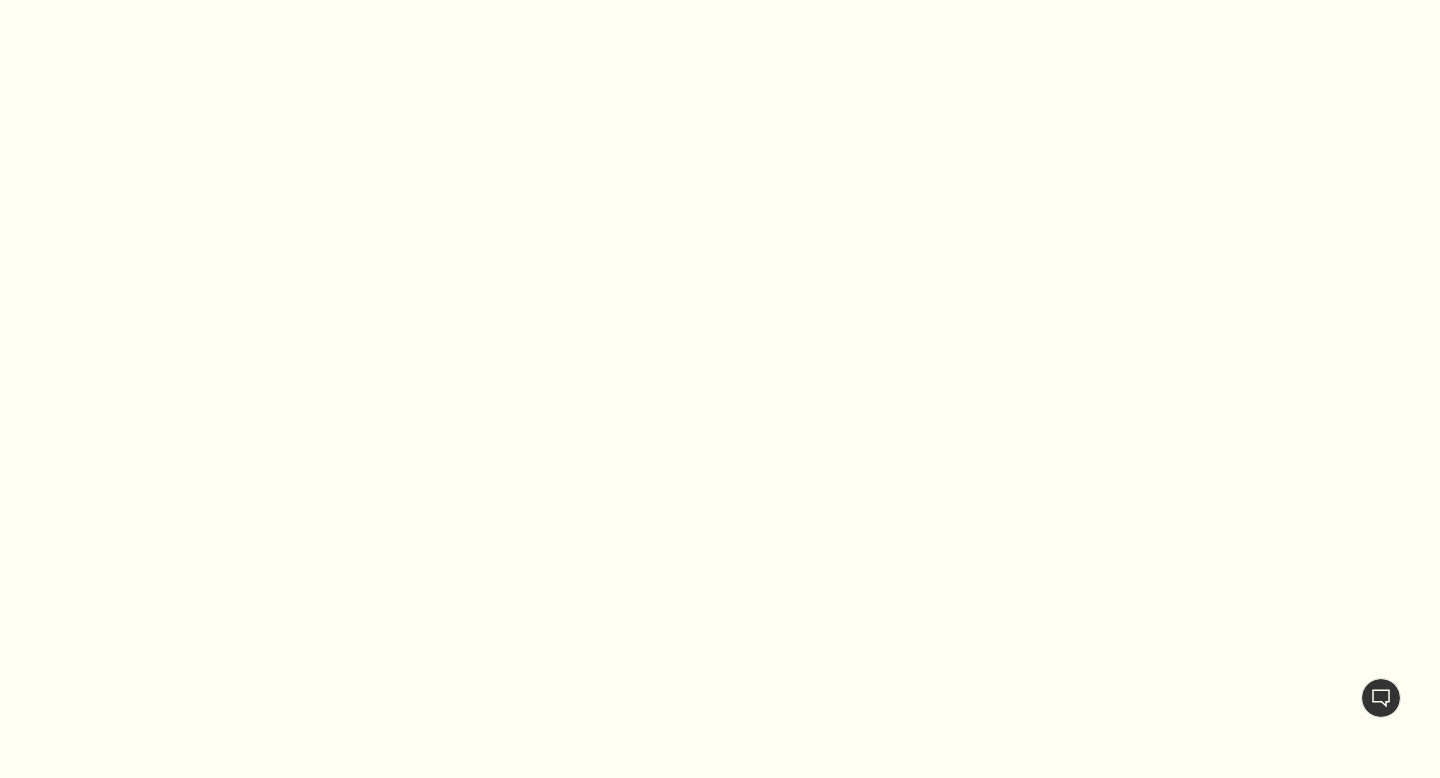scroll, scrollTop: 0, scrollLeft: 0, axis: both 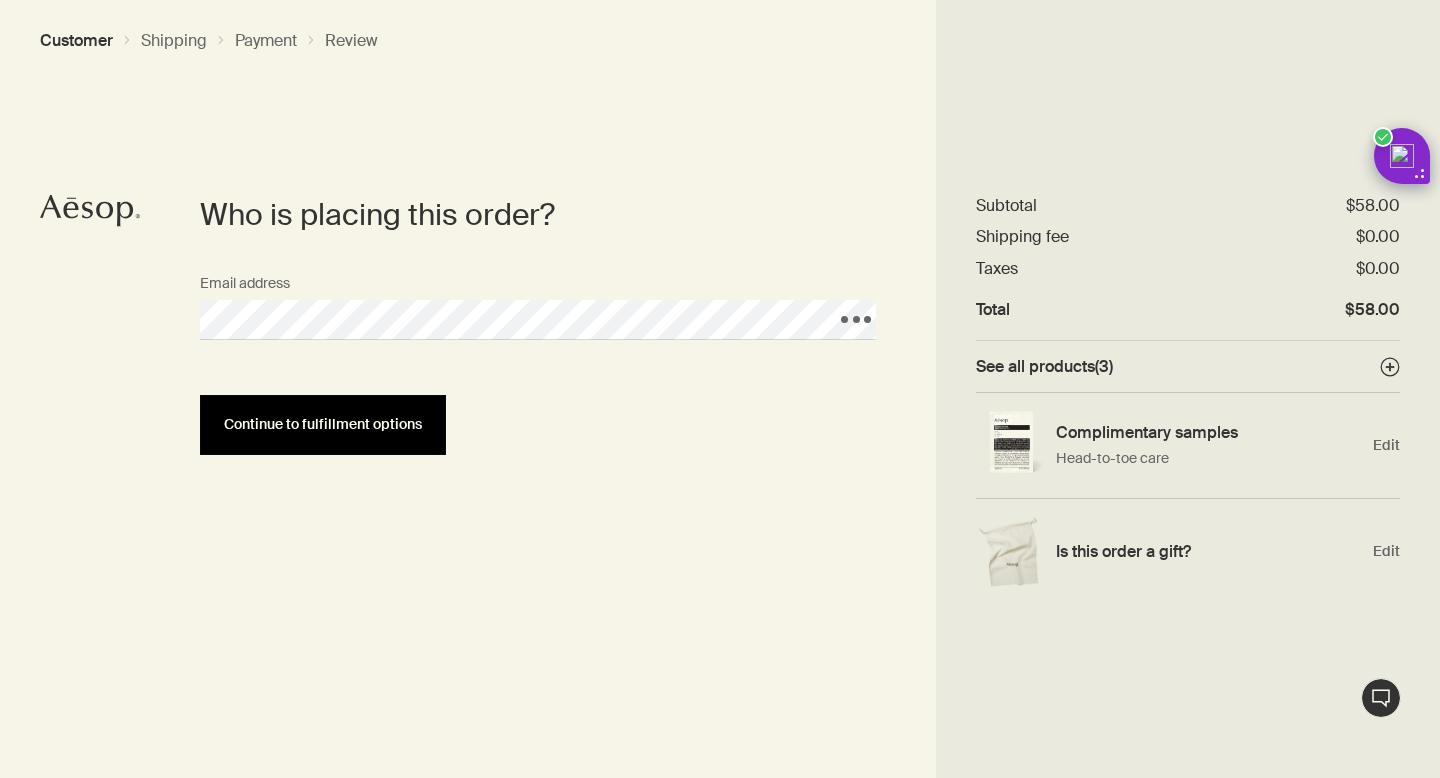 click on "Continue to fulfillment options" at bounding box center [323, 424] 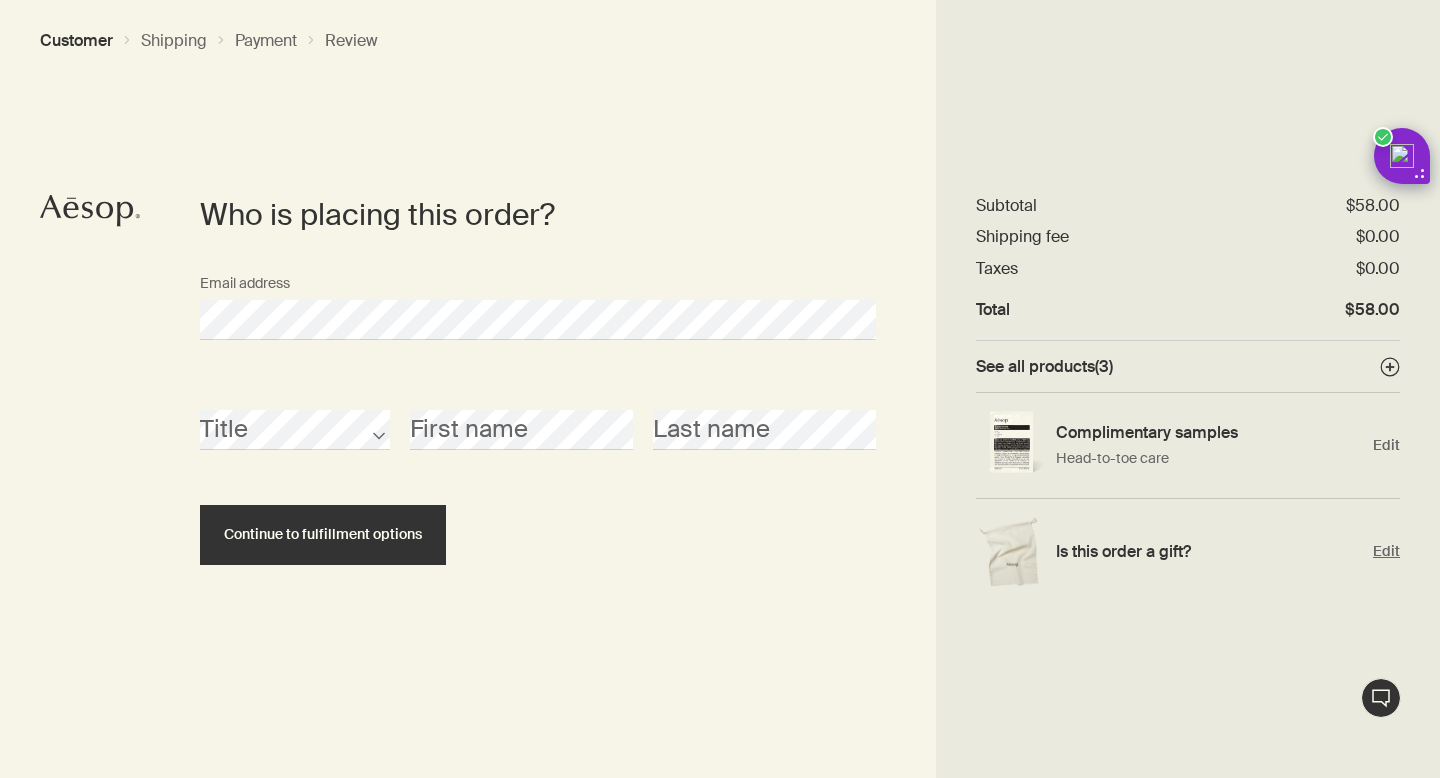 click on "Is this order a gift?" at bounding box center (1209, 551) 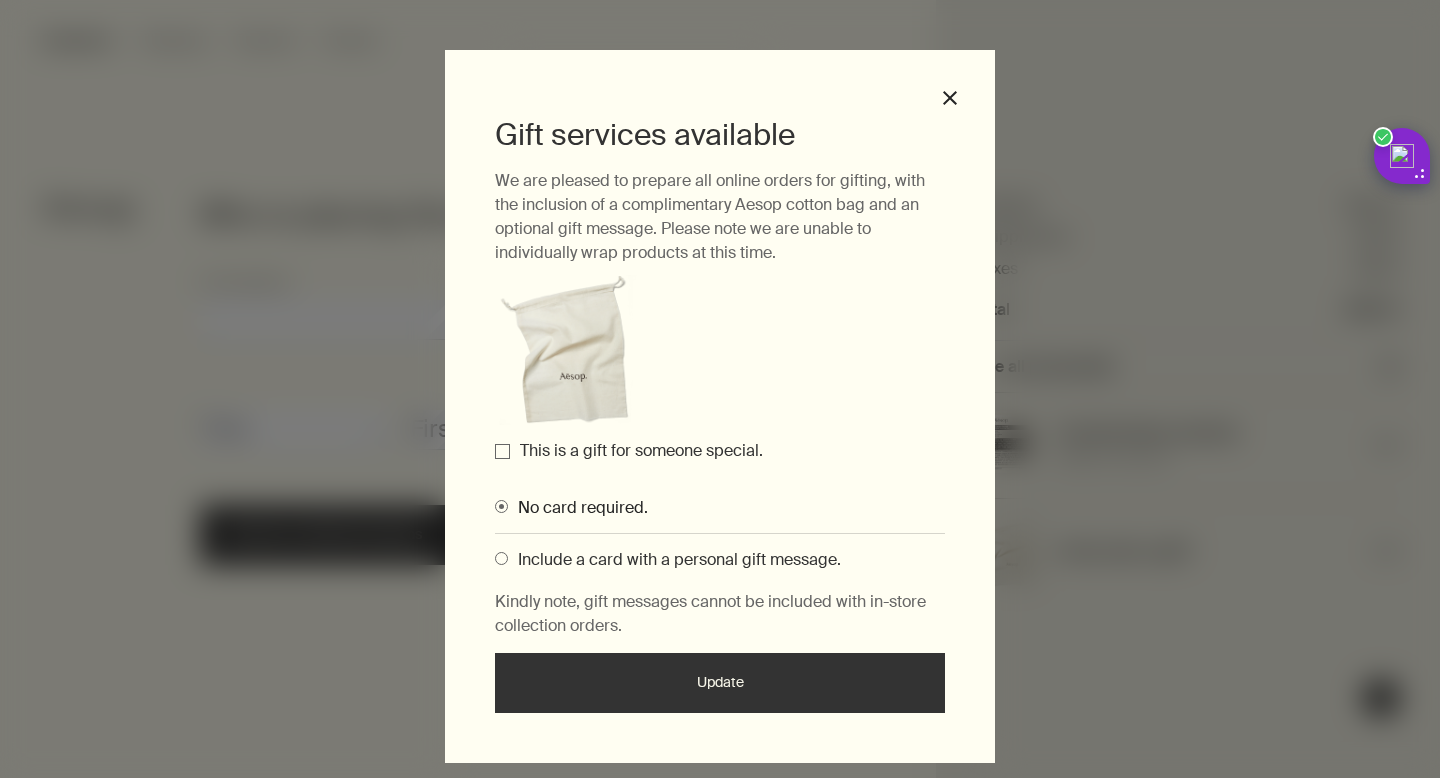 click on "This is a gift for someone special." at bounding box center (502, 451) 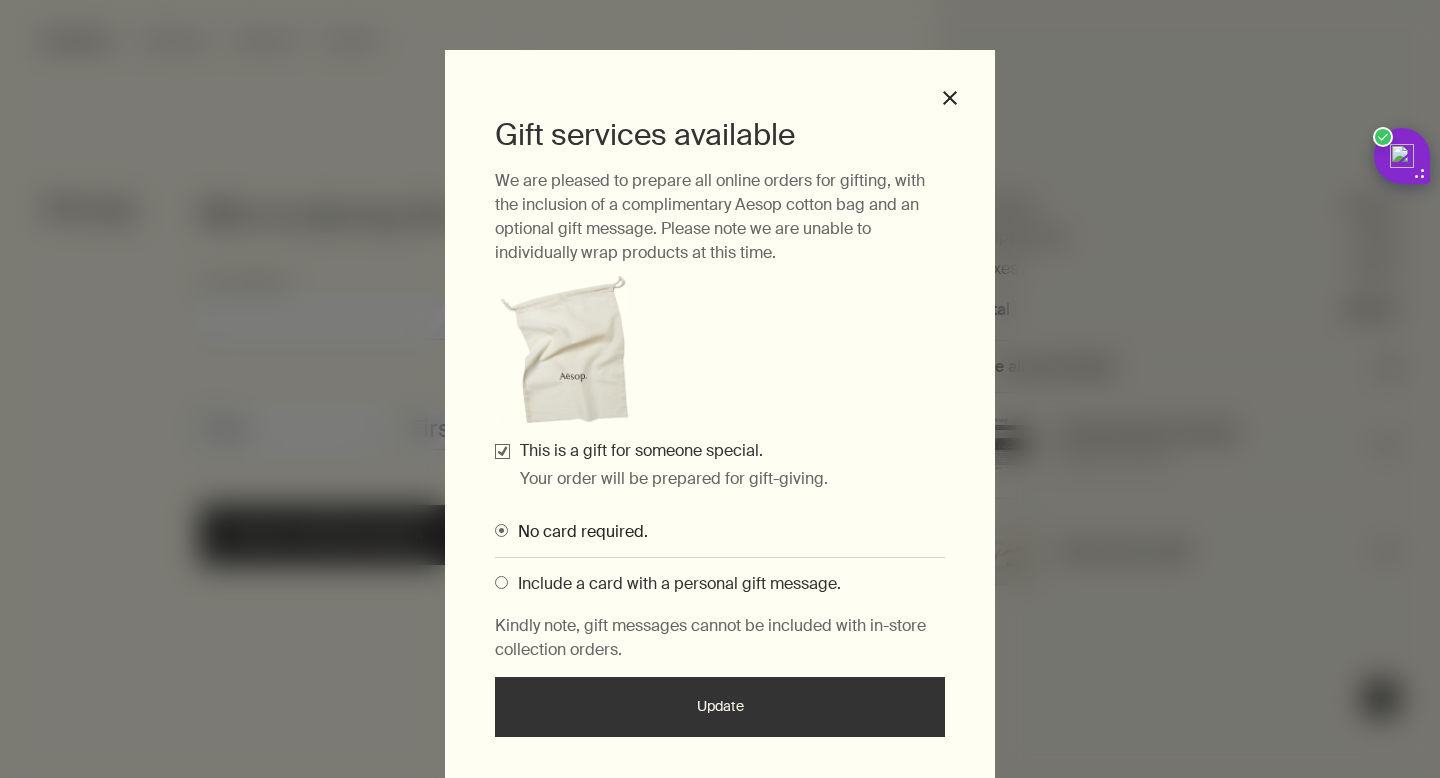 click on "Update" at bounding box center (720, 707) 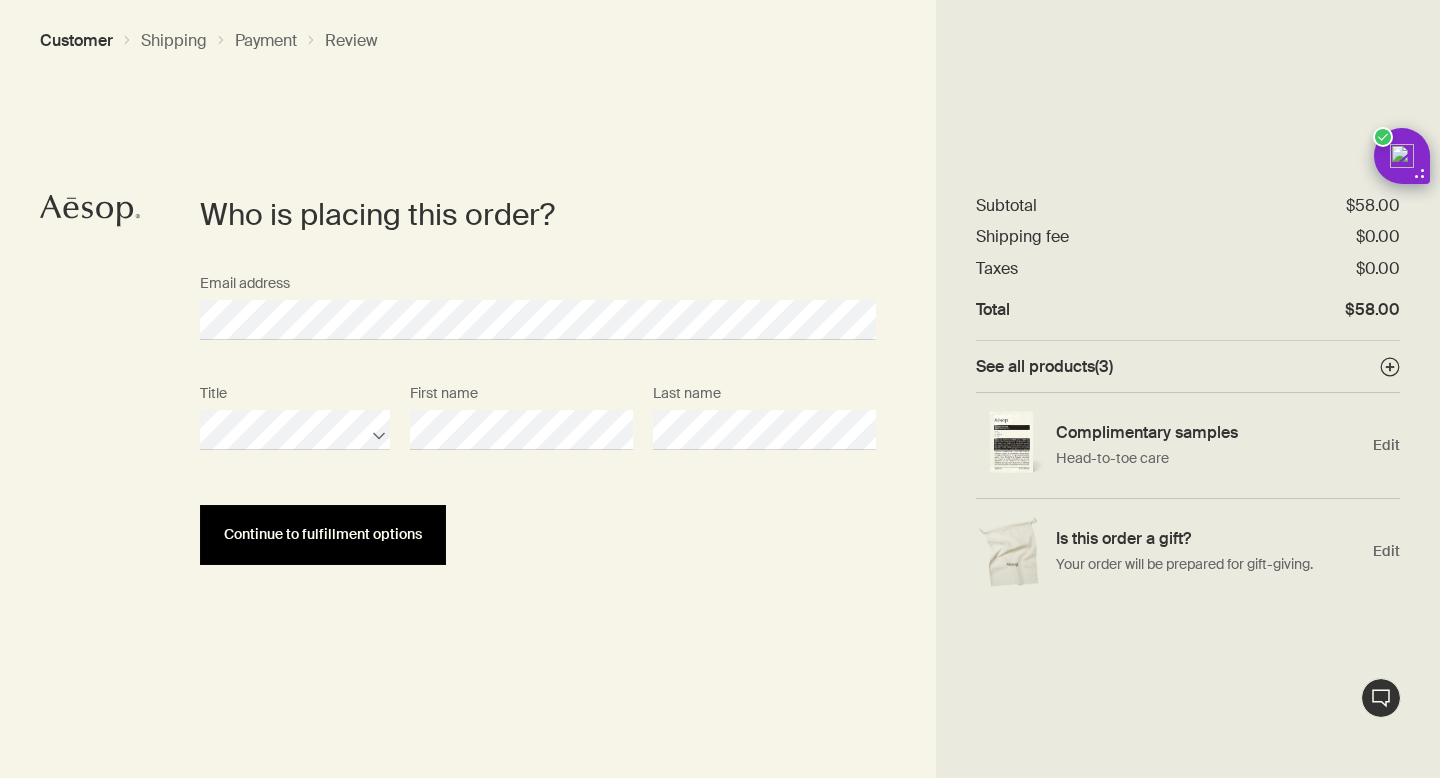 click on "Continue to fulfillment options" at bounding box center (323, 535) 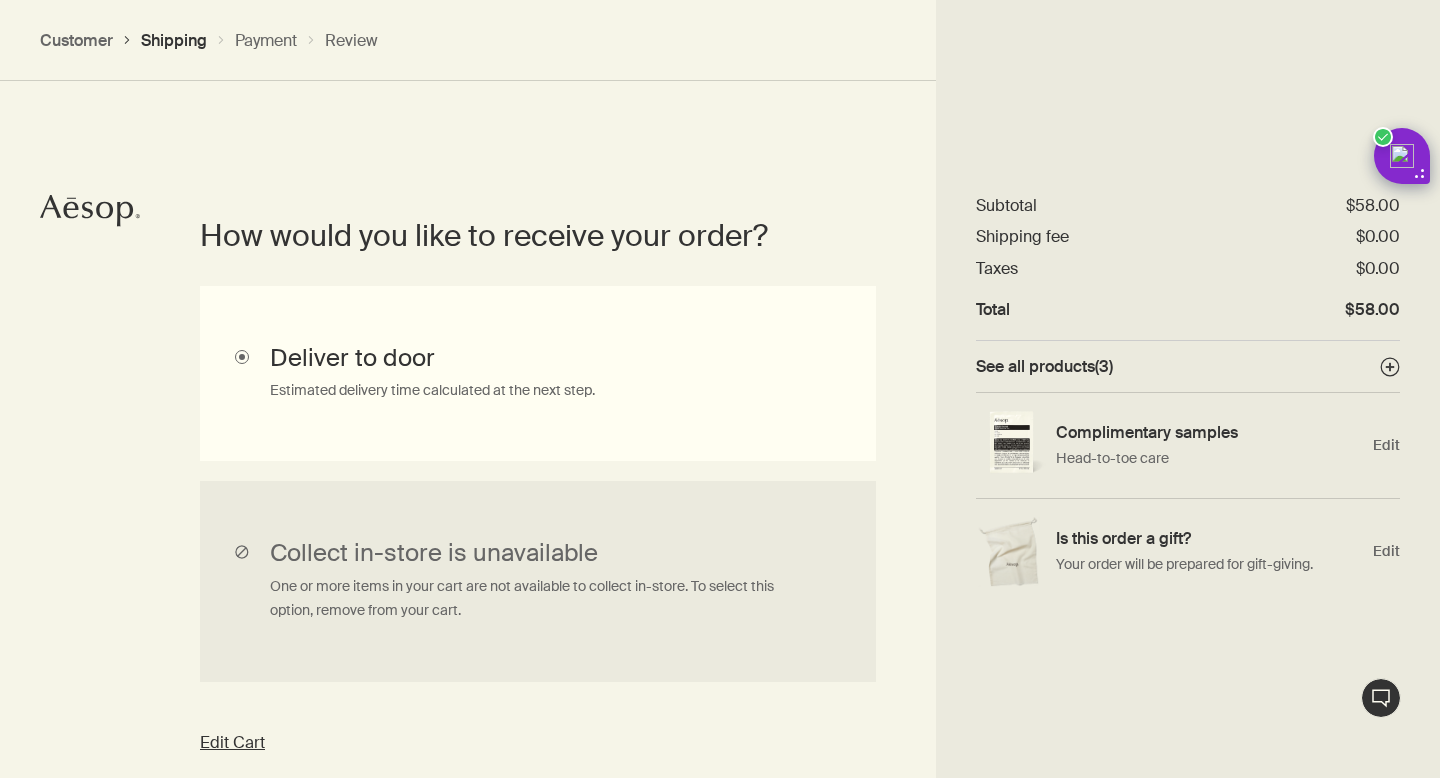 scroll, scrollTop: 448, scrollLeft: 0, axis: vertical 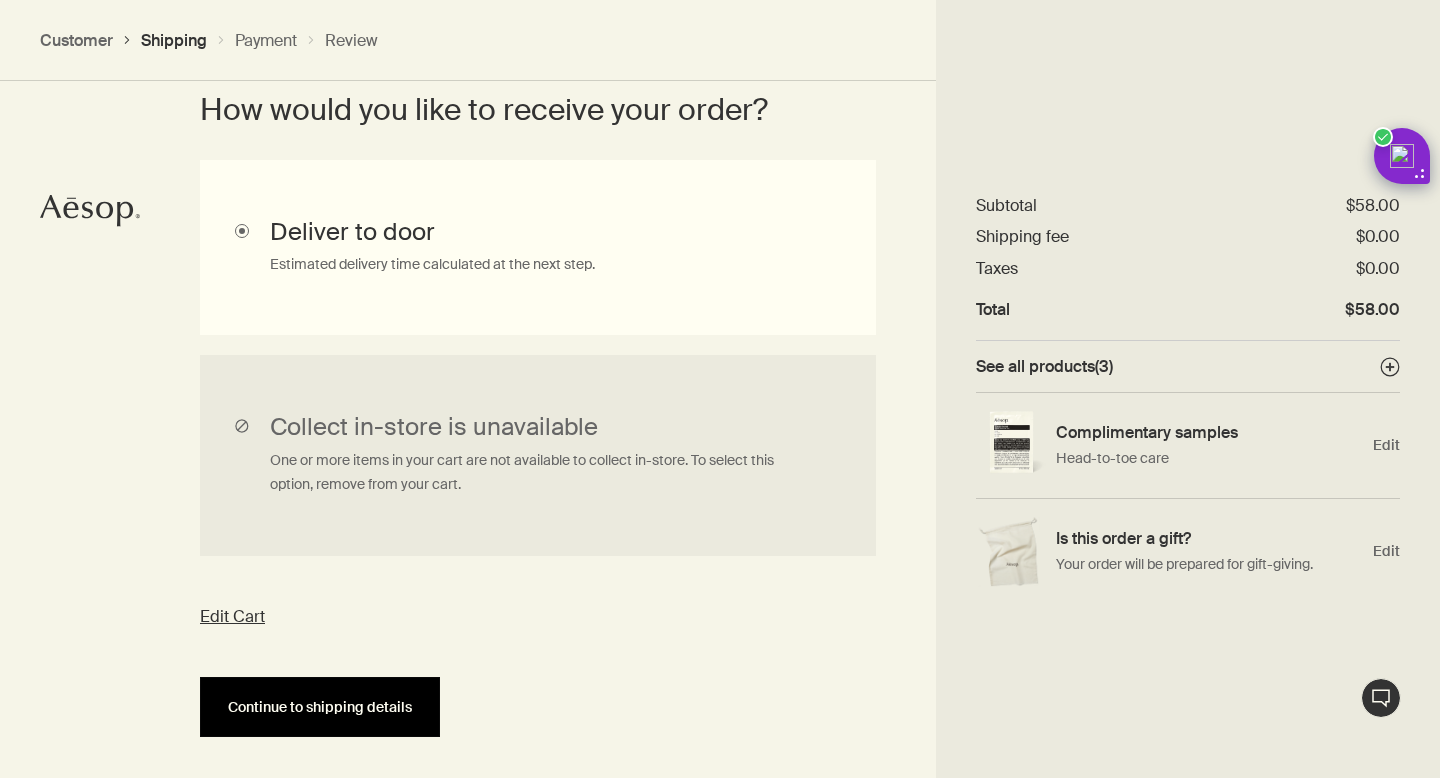 click on "Continue to shipping details" at bounding box center (320, 707) 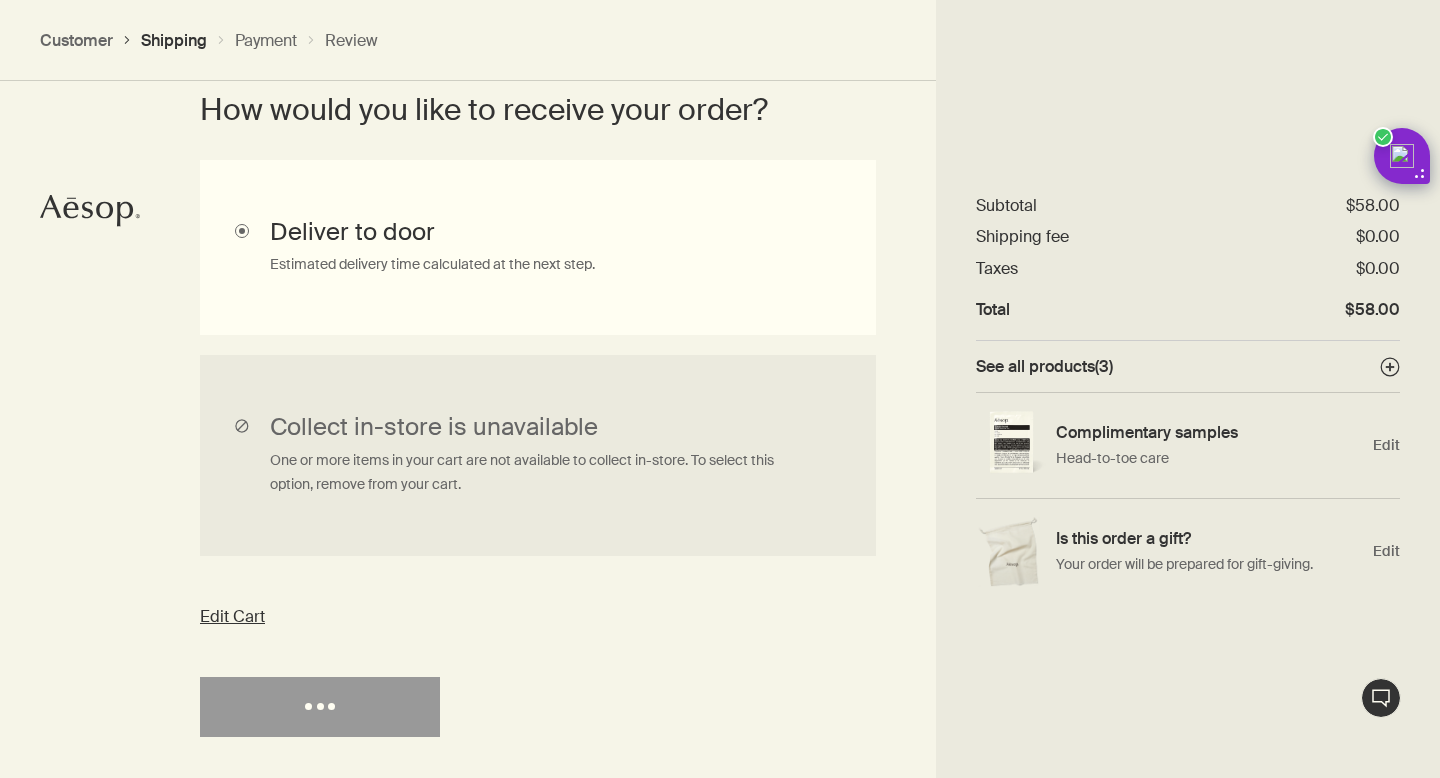select on "US" 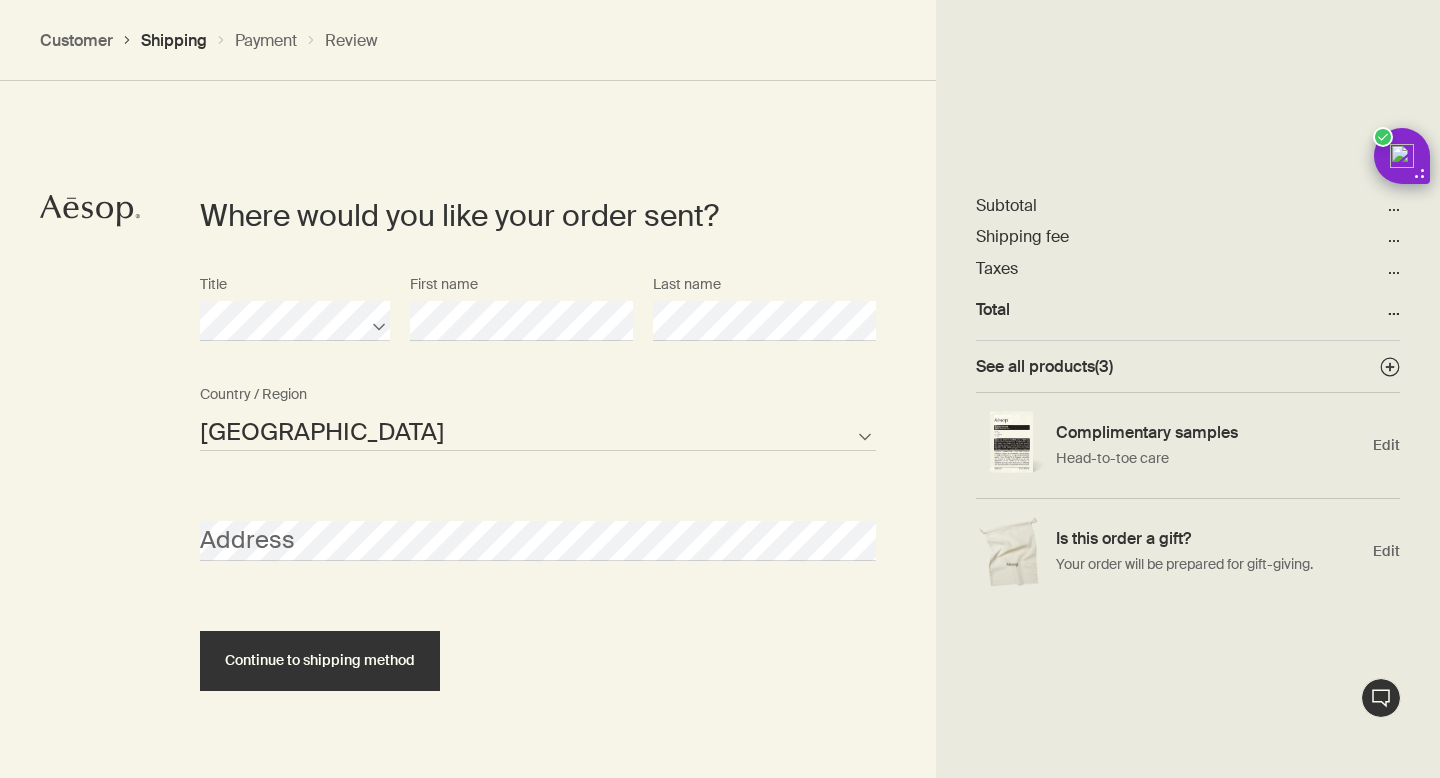 scroll, scrollTop: 865, scrollLeft: 0, axis: vertical 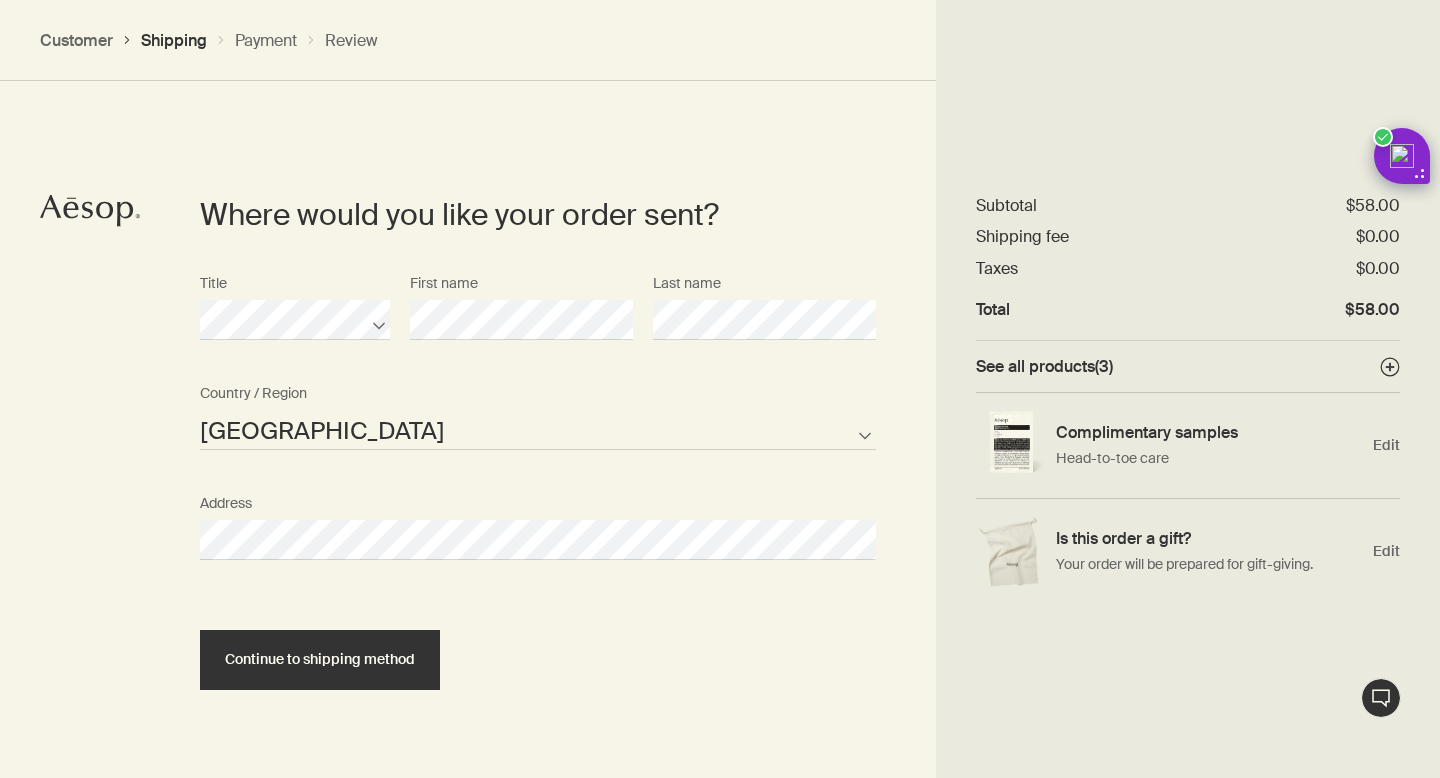 select on "US" 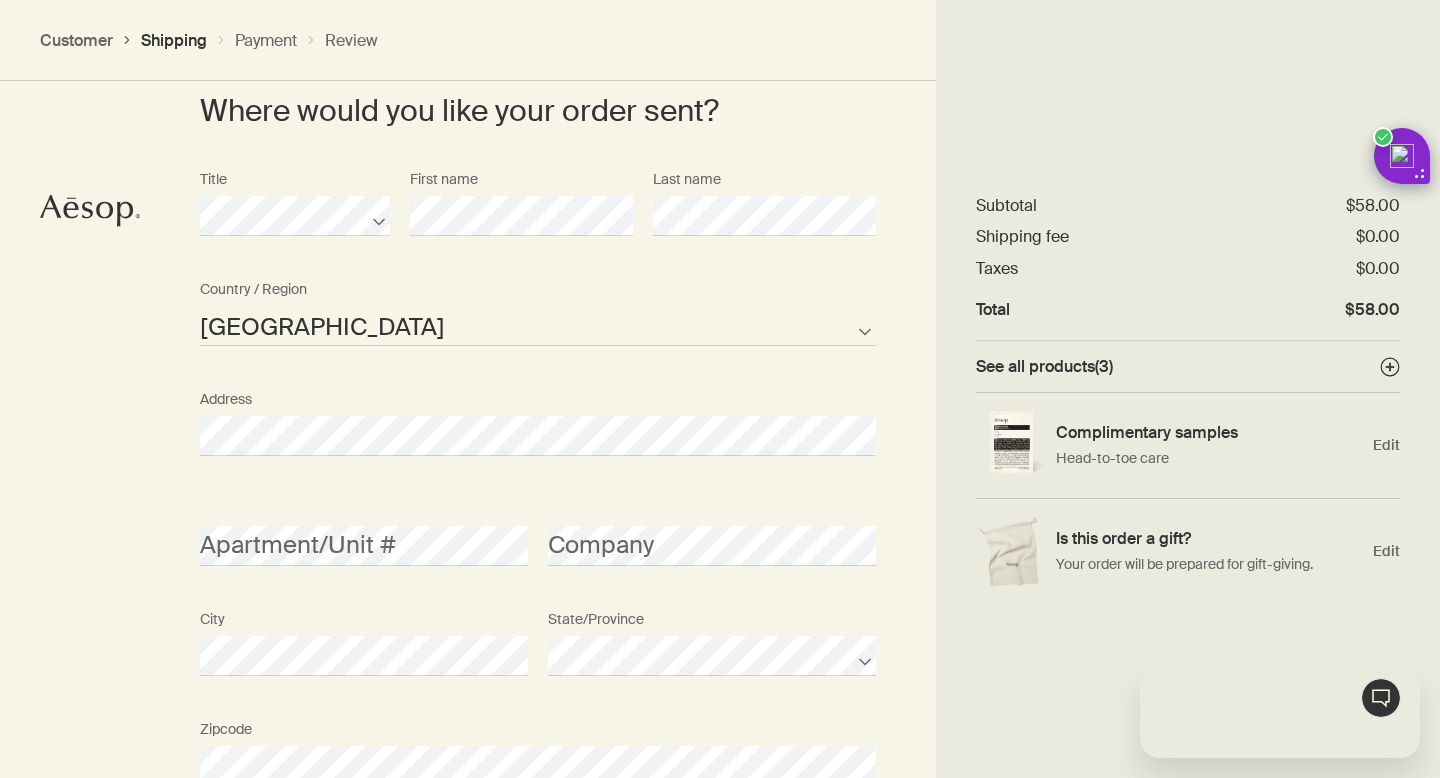 scroll, scrollTop: 0, scrollLeft: 0, axis: both 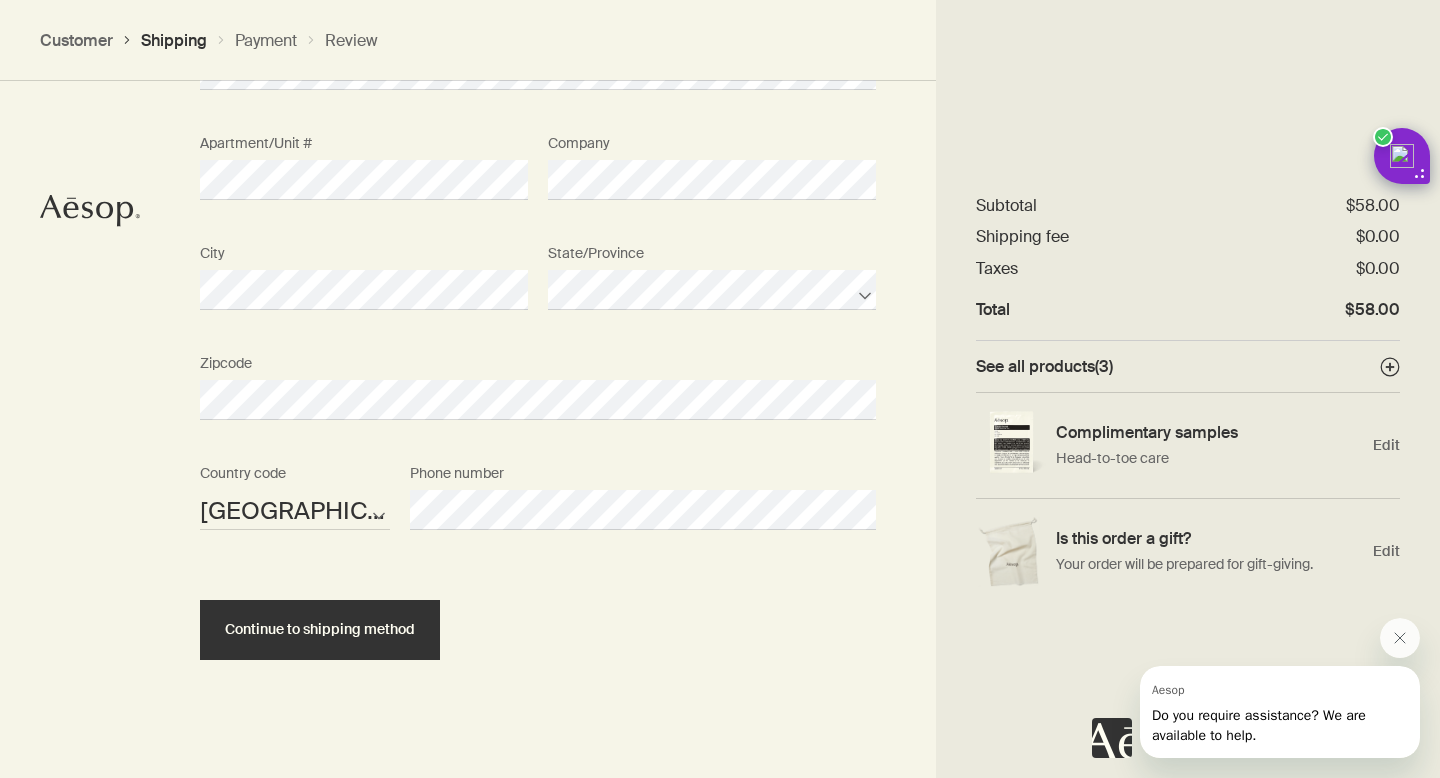 click on "Continue to shipping method" at bounding box center [538, 612] 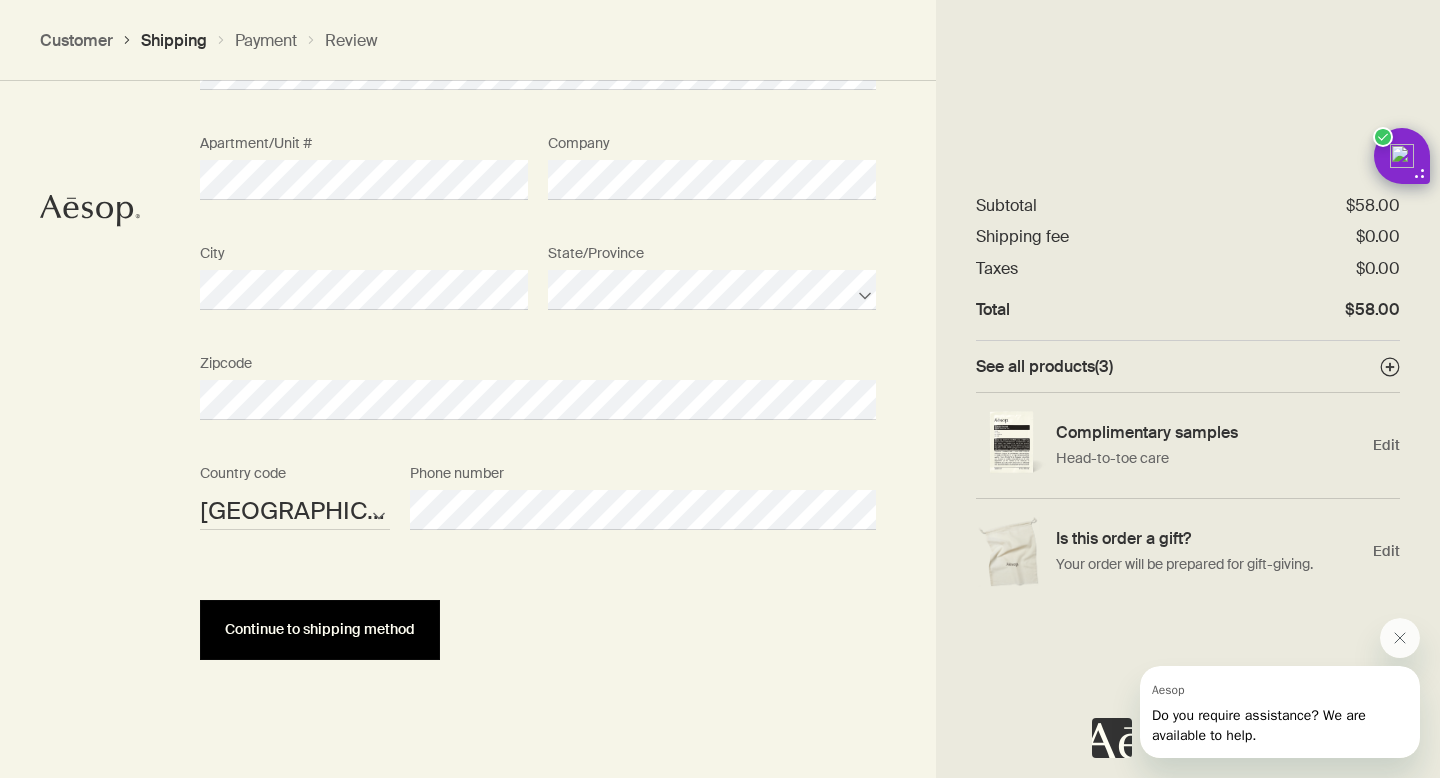 click on "Continue to shipping method" at bounding box center [320, 629] 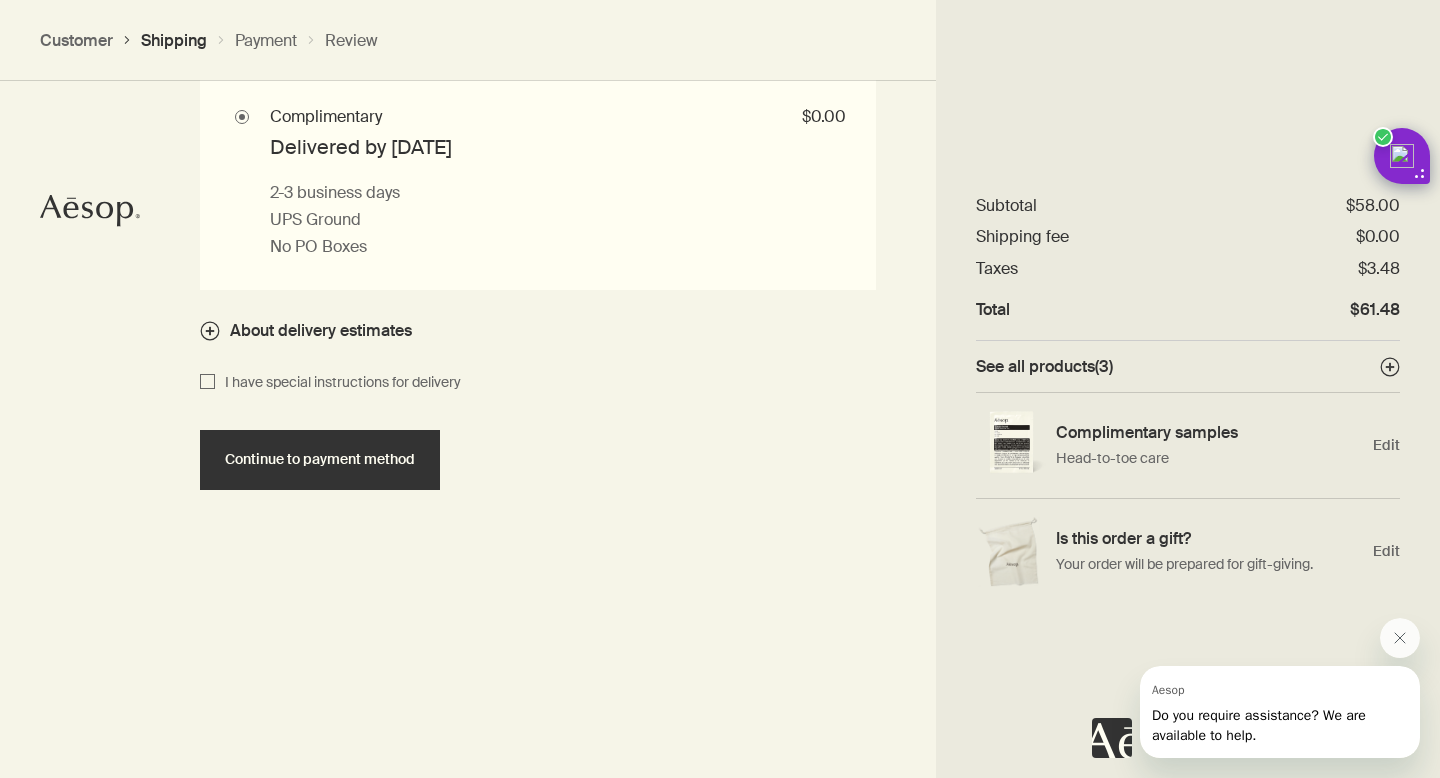 scroll, scrollTop: 1929, scrollLeft: 0, axis: vertical 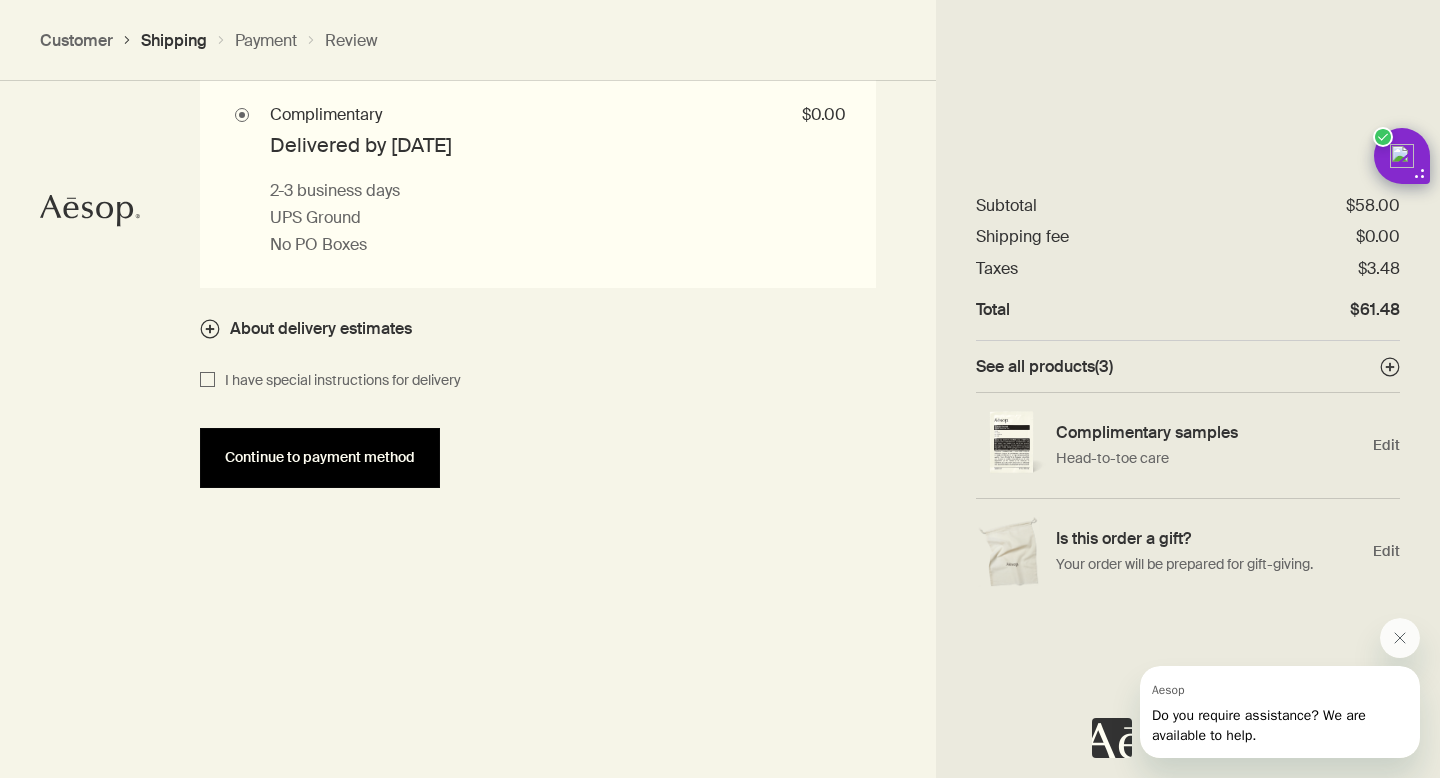 click on "Continue to payment method" at bounding box center (320, 457) 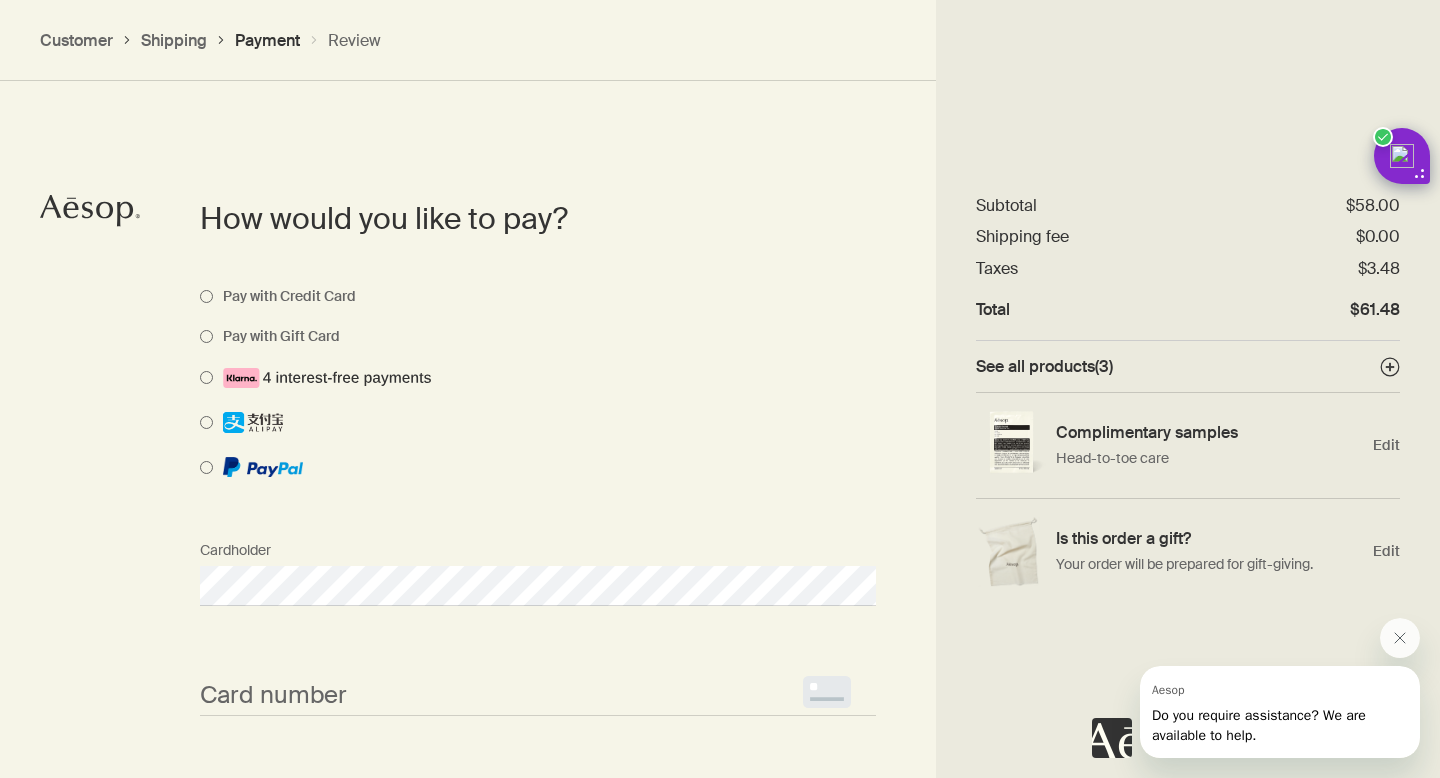 scroll, scrollTop: 1462, scrollLeft: 0, axis: vertical 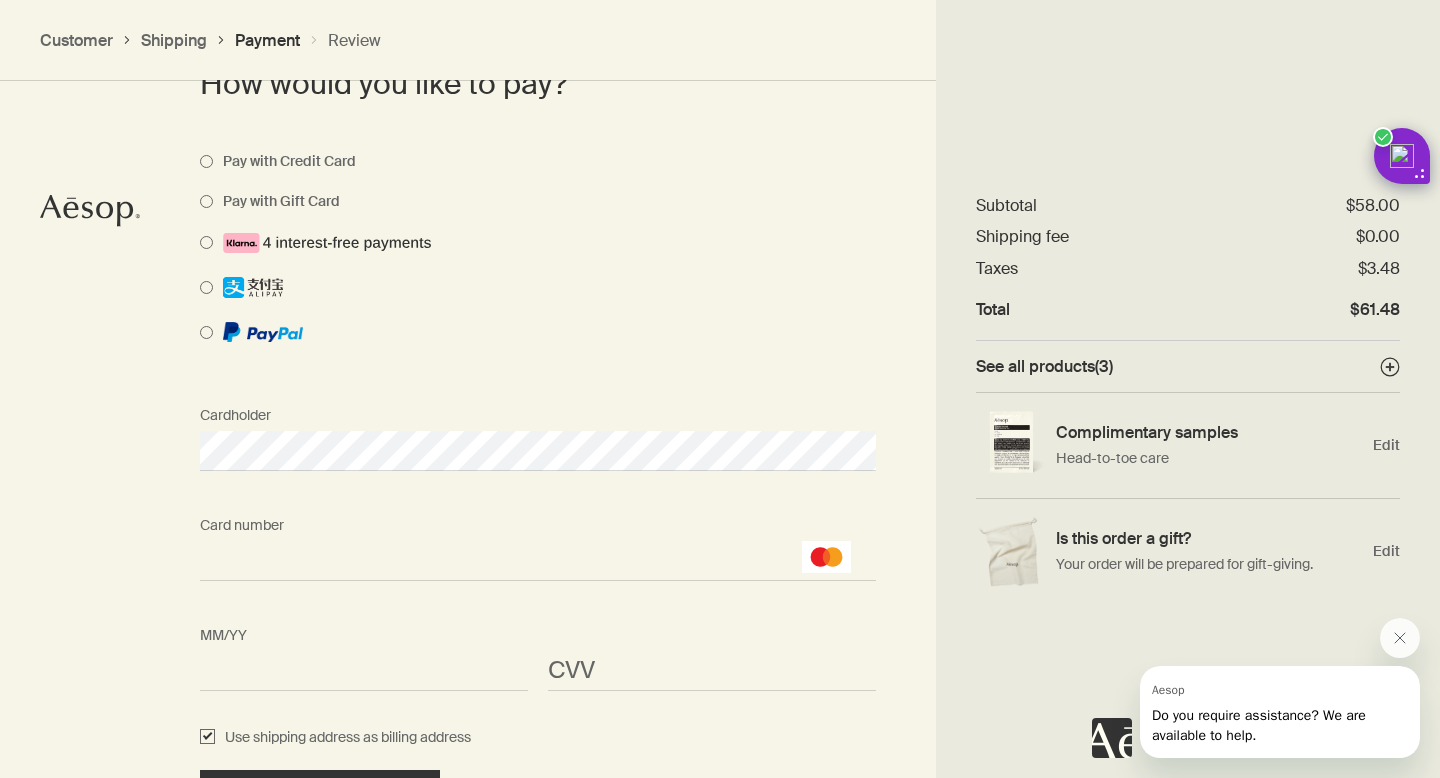 click on "How would you like to pay? Pay with Credit Card Pay with Gift Card Cardholder Card number <p>Your browser does not support iframes.</p> MM/YY <p>Your browser does not support iframes.</p> CVV <p>Your browser does not support iframes.</p> Use shipping address as billing address Continue to next step" at bounding box center [720, 447] 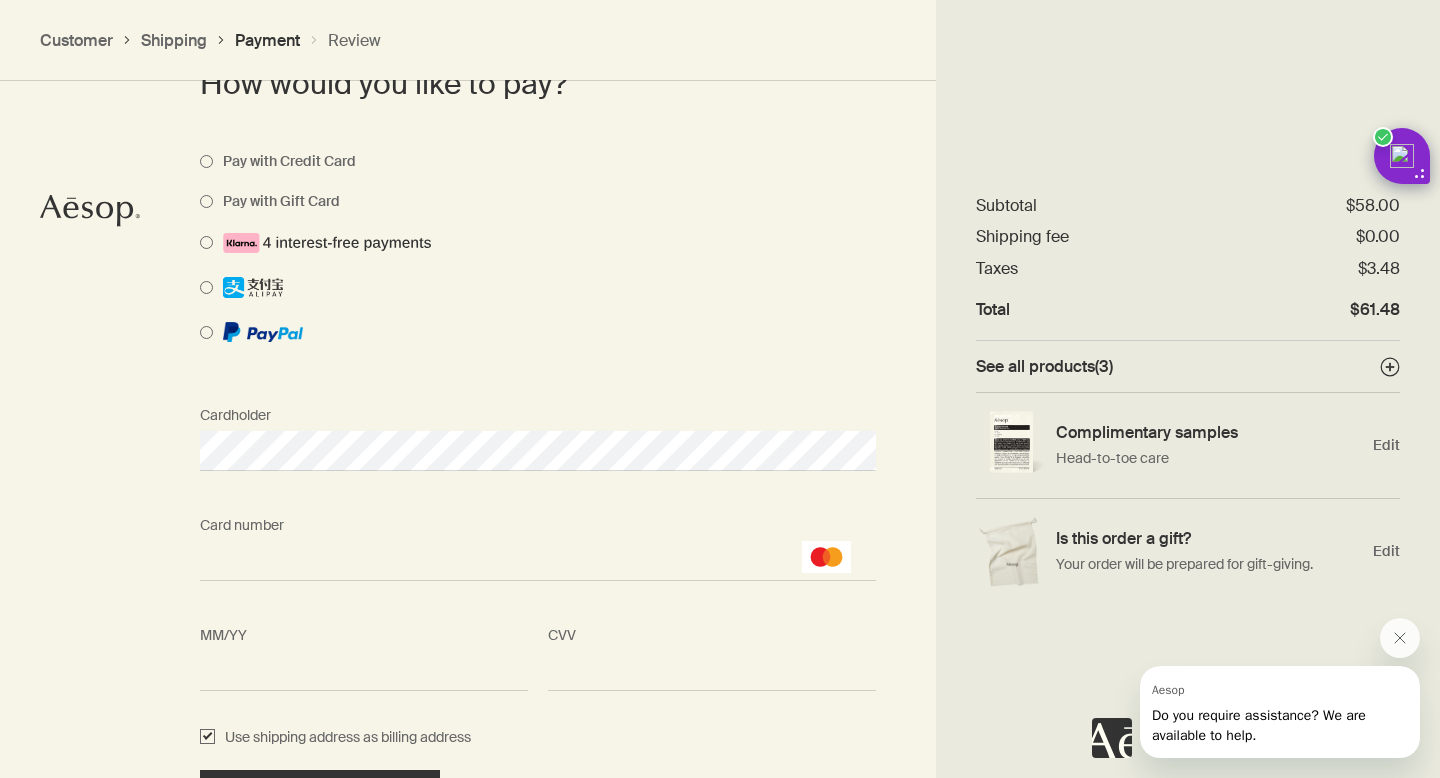 click on "How would you like to pay? Pay with Credit Card Pay with Gift Card Cardholder Card number <p>Your browser does not support iframes.</p> MM/YY <p>Your browser does not support iframes.</p> CVV <p>Your browser does not support iframes.</p> Use shipping address as billing address Continue to next step" at bounding box center [720, 447] 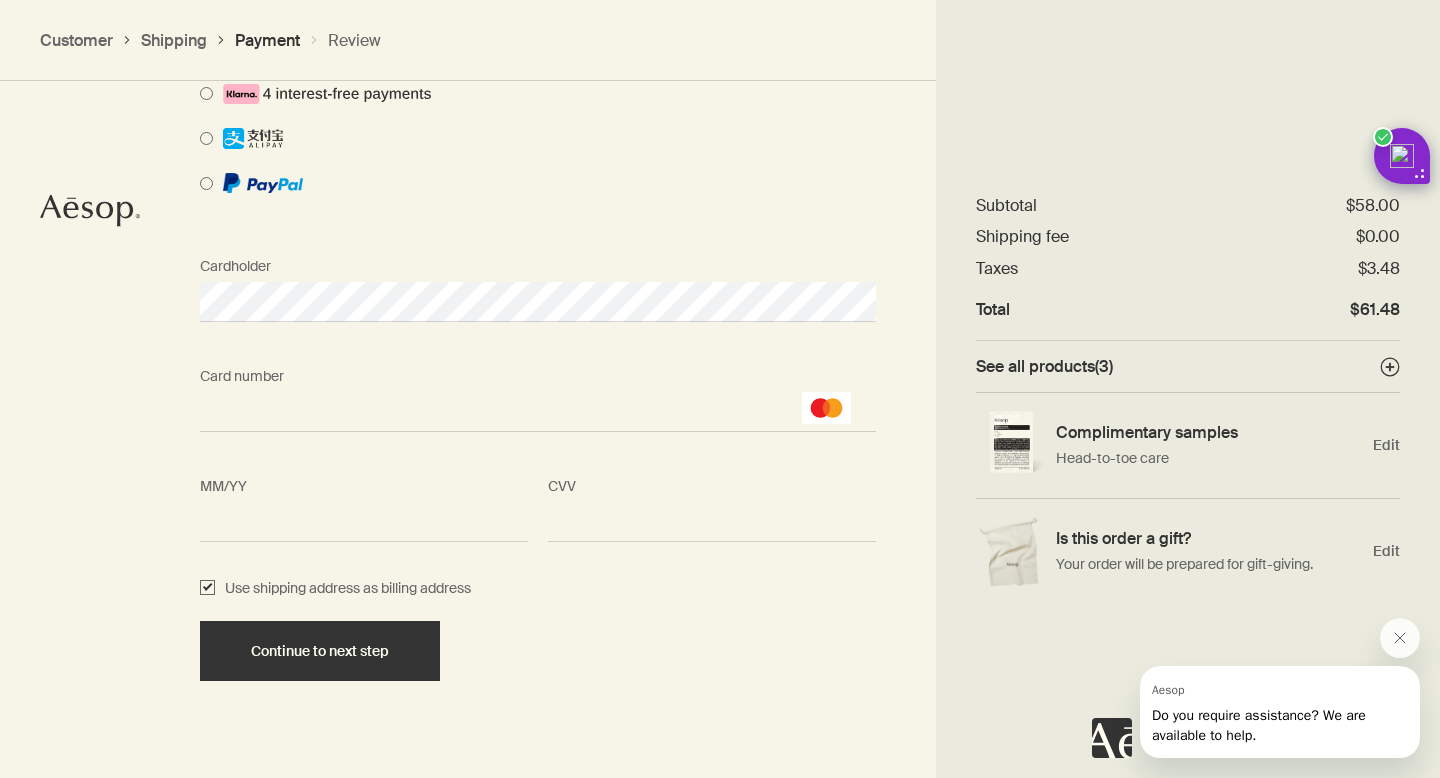scroll, scrollTop: 1778, scrollLeft: 0, axis: vertical 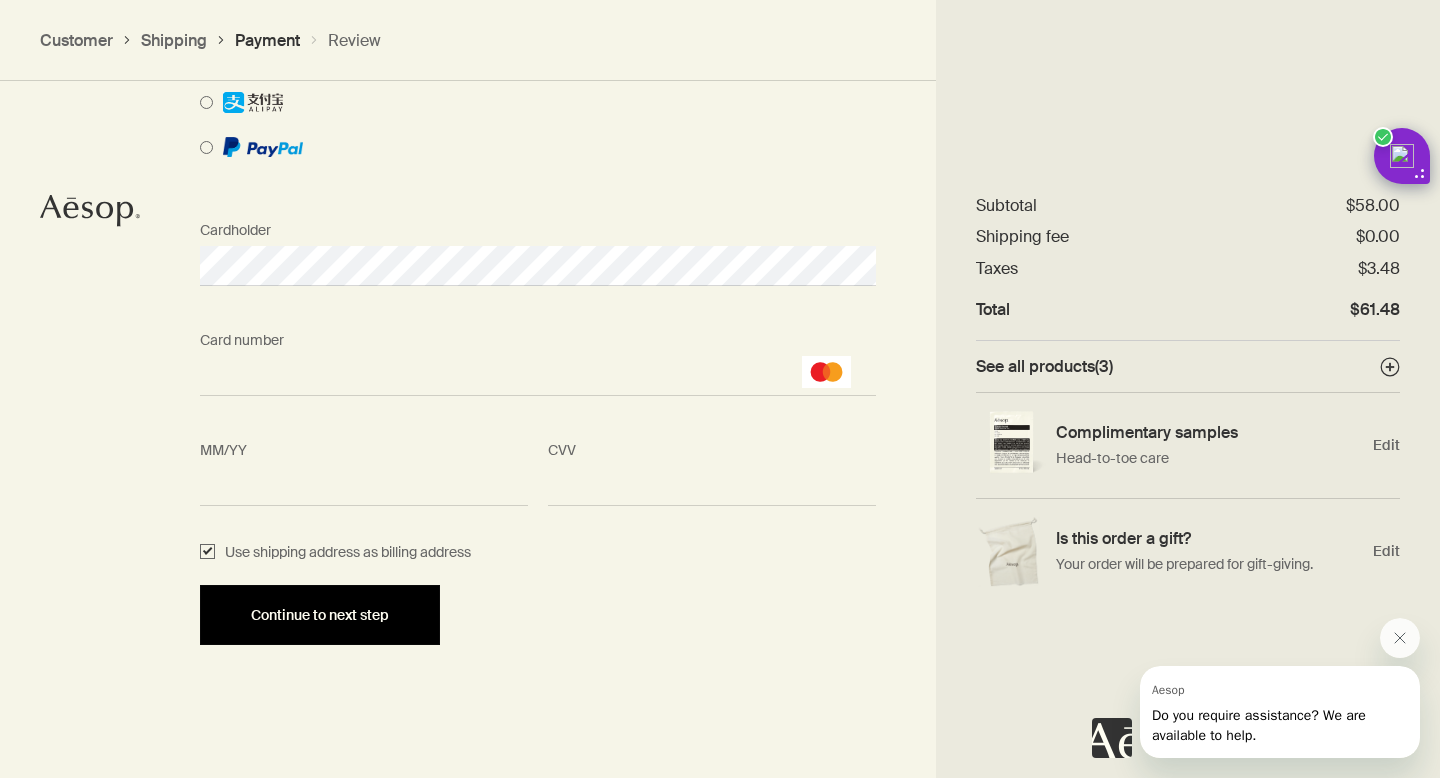 click on "Continue to next step" at bounding box center [320, 615] 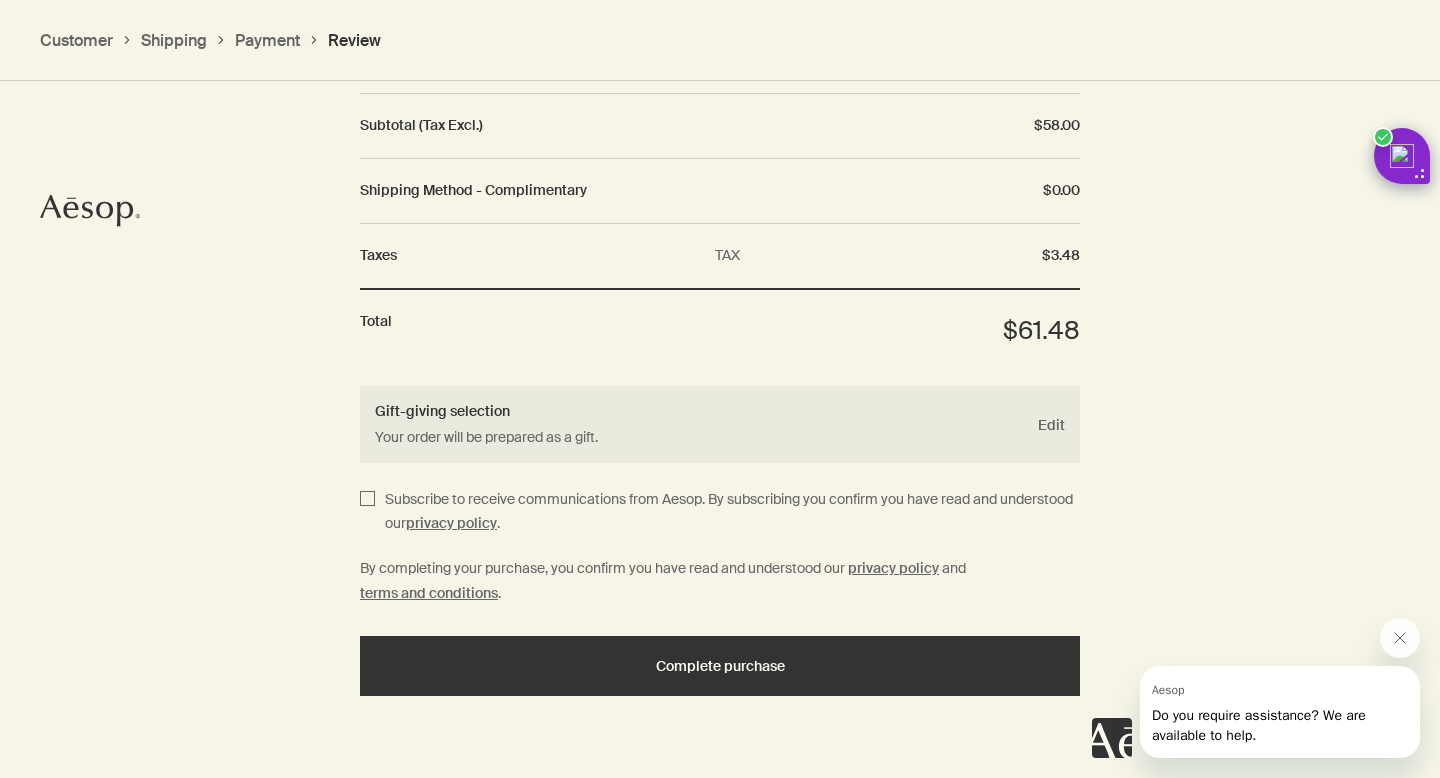 scroll, scrollTop: 2645, scrollLeft: 0, axis: vertical 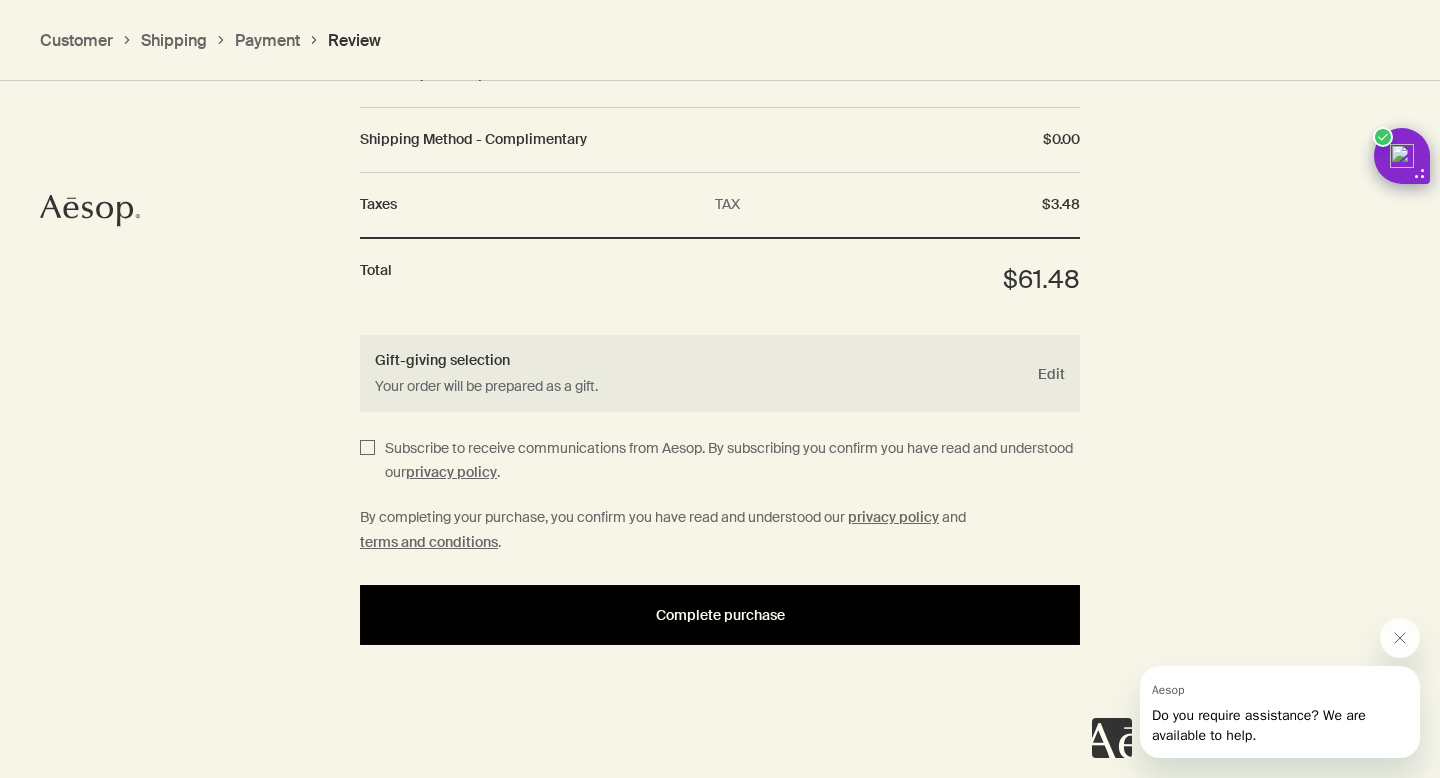 click on "Complete purchase" at bounding box center [720, 615] 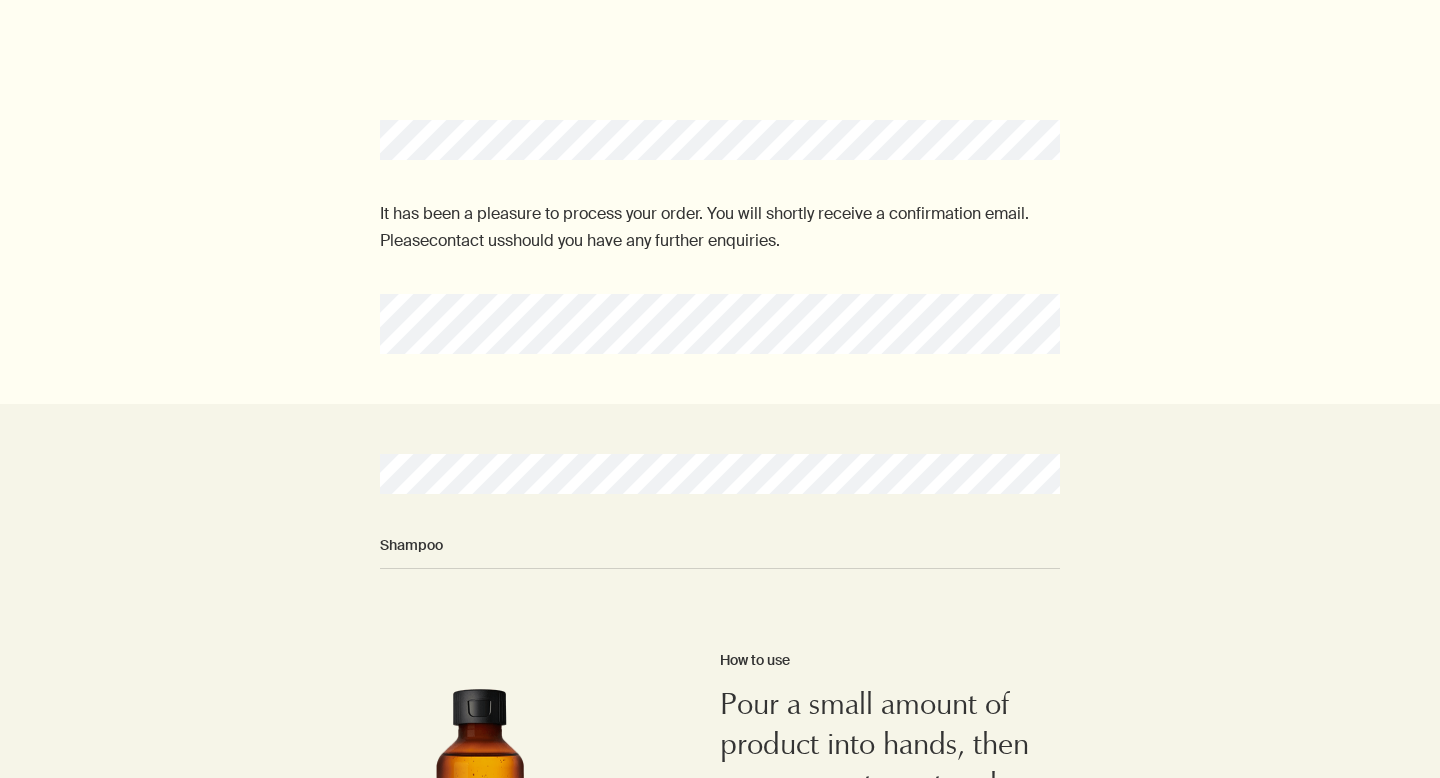 scroll, scrollTop: 0, scrollLeft: 0, axis: both 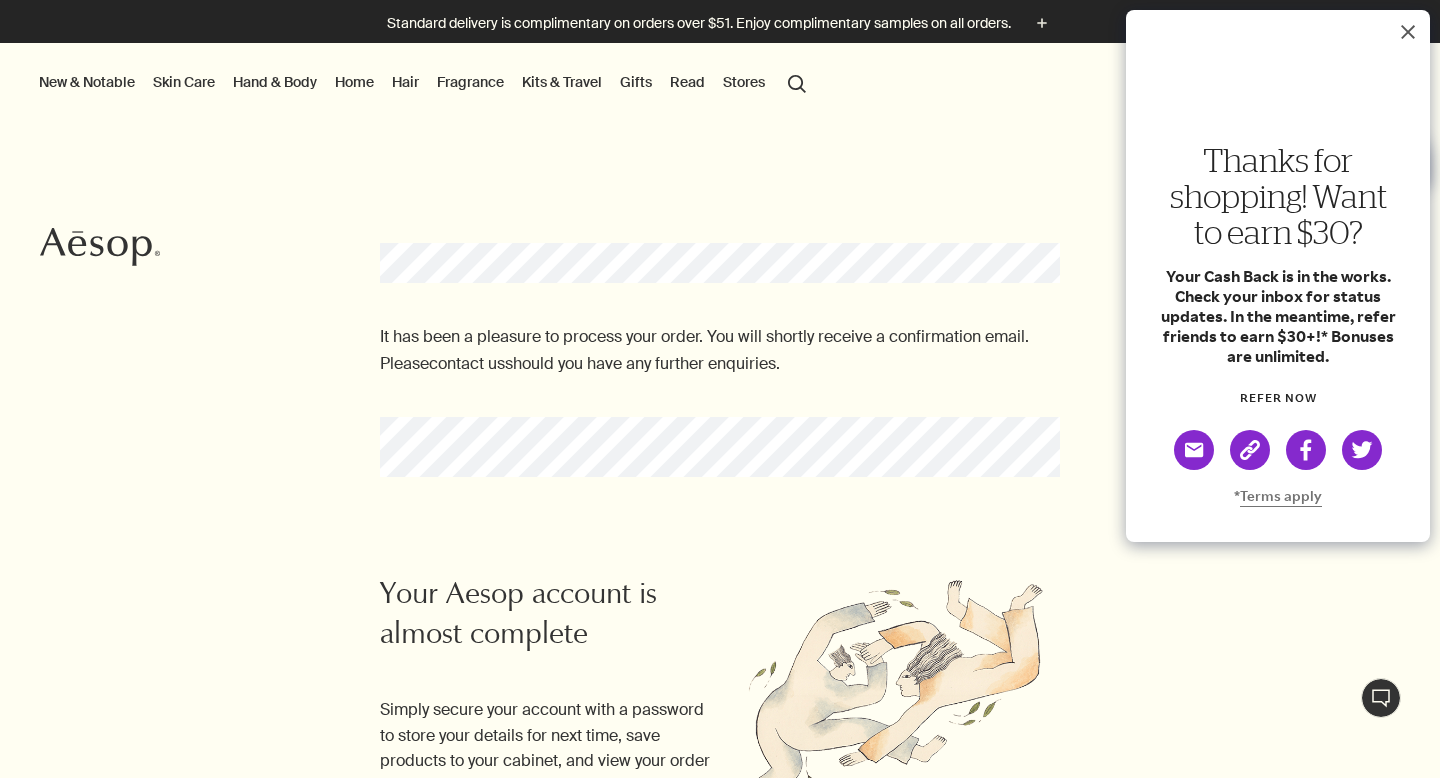 click 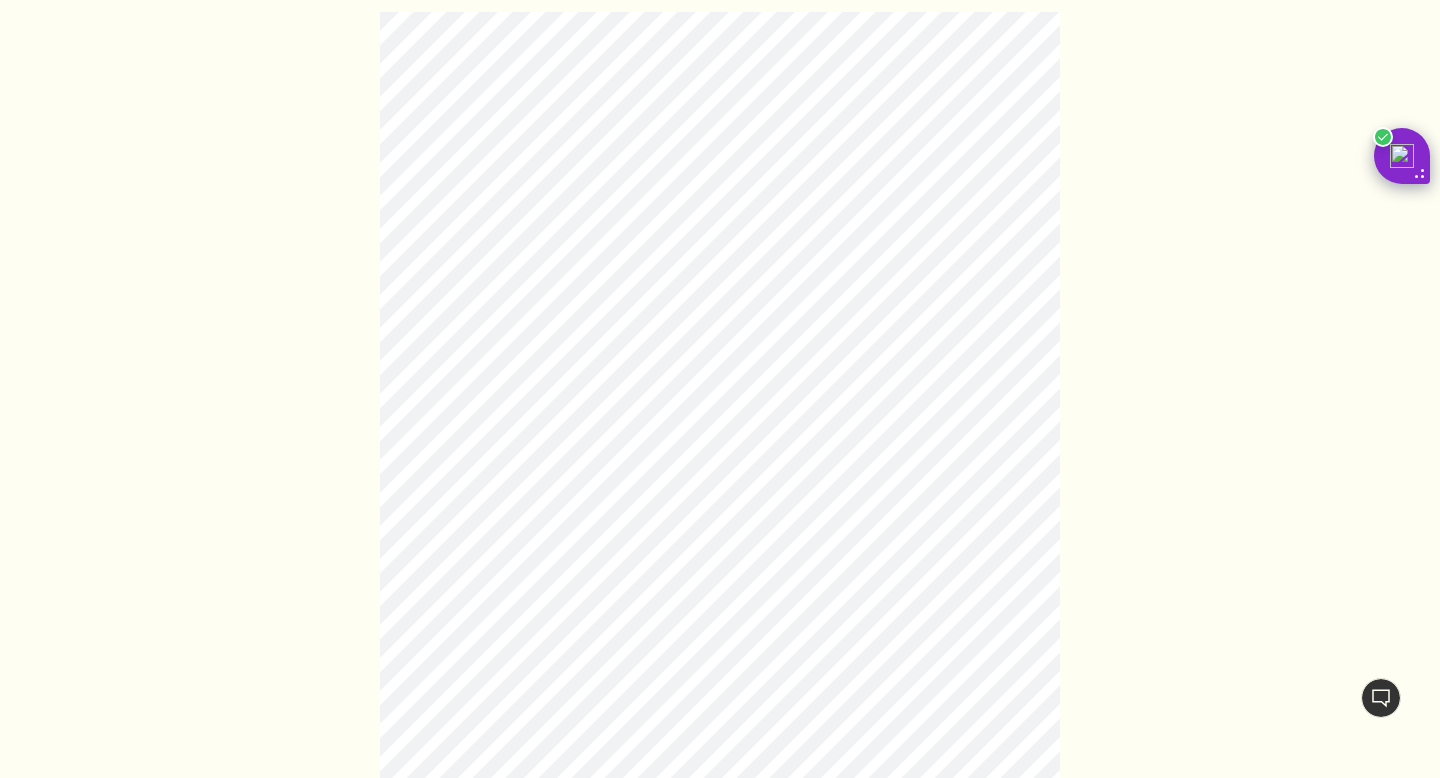 scroll, scrollTop: 451, scrollLeft: 0, axis: vertical 